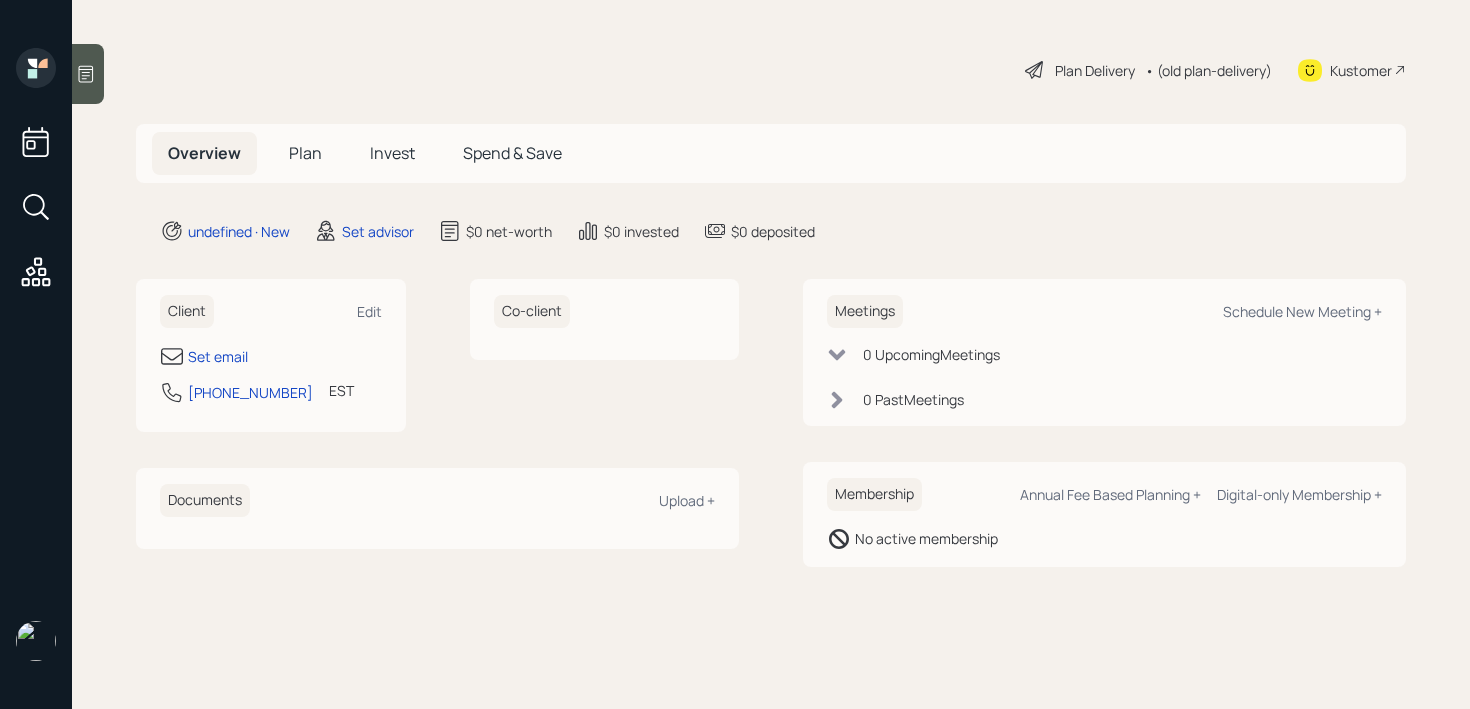 click on "Set email" at bounding box center [218, 356] 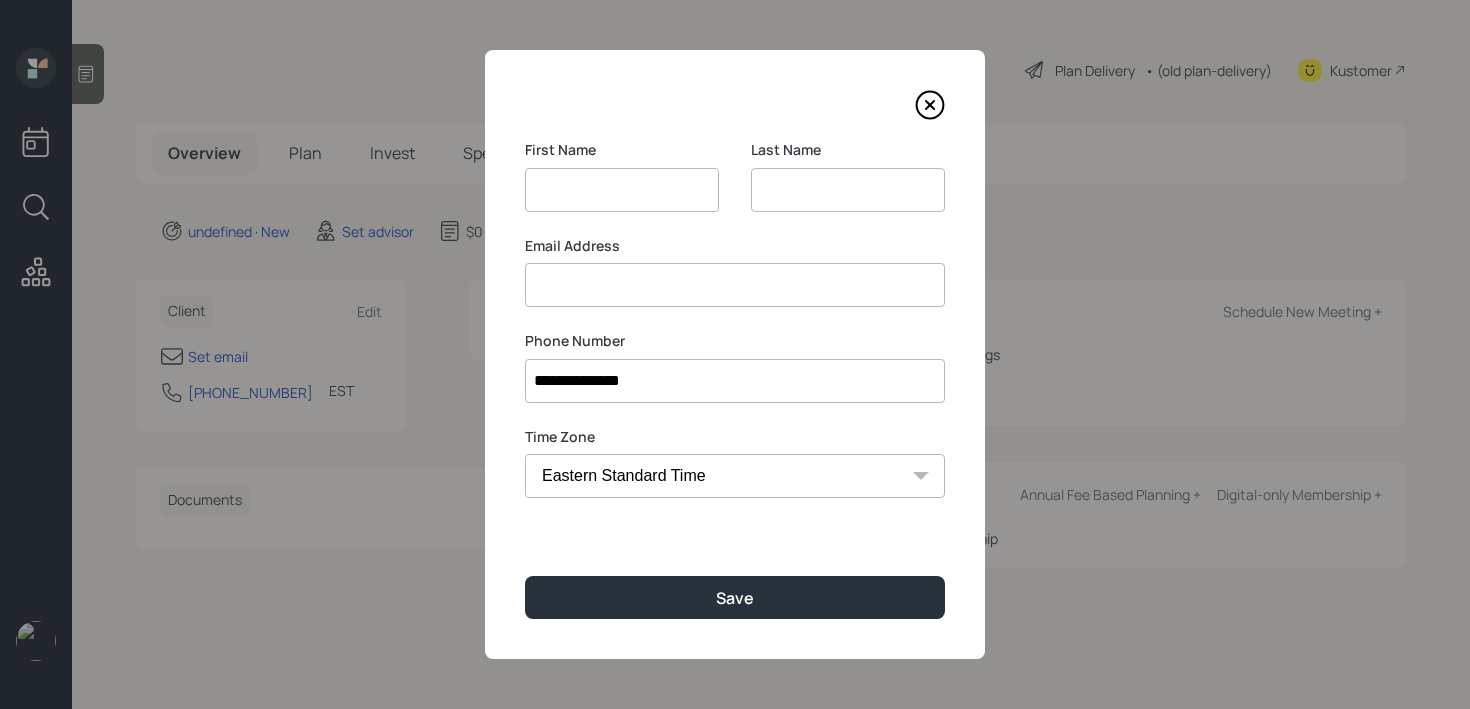 click at bounding box center (848, 190) 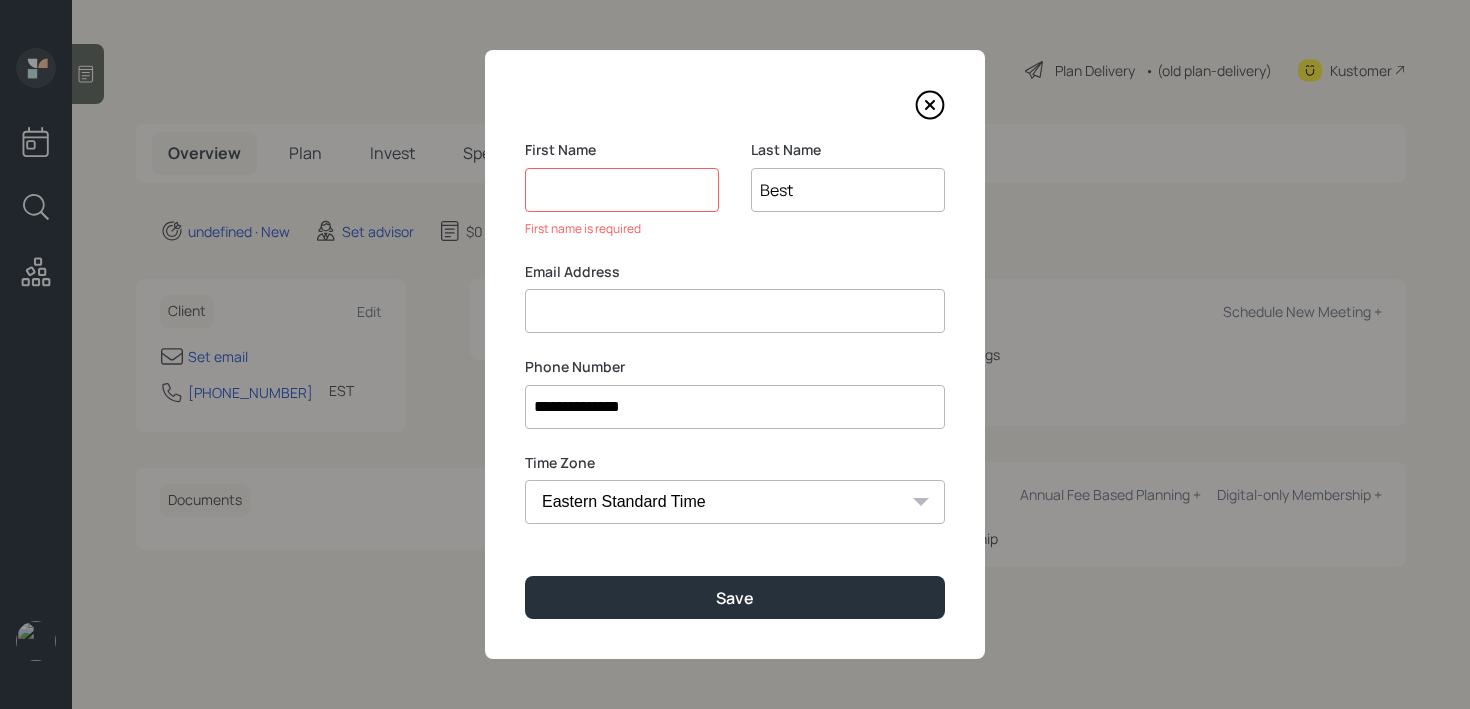 type on "Best" 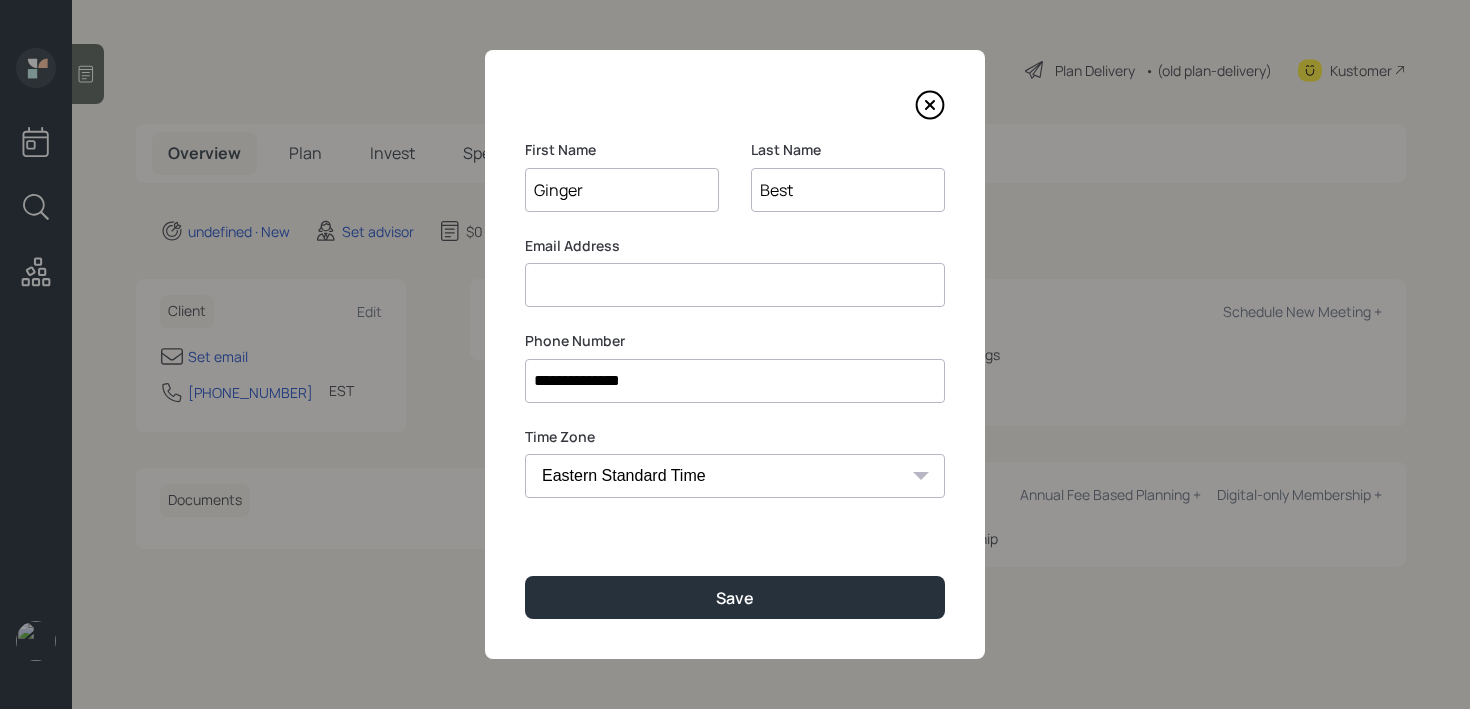 type on "Ginger" 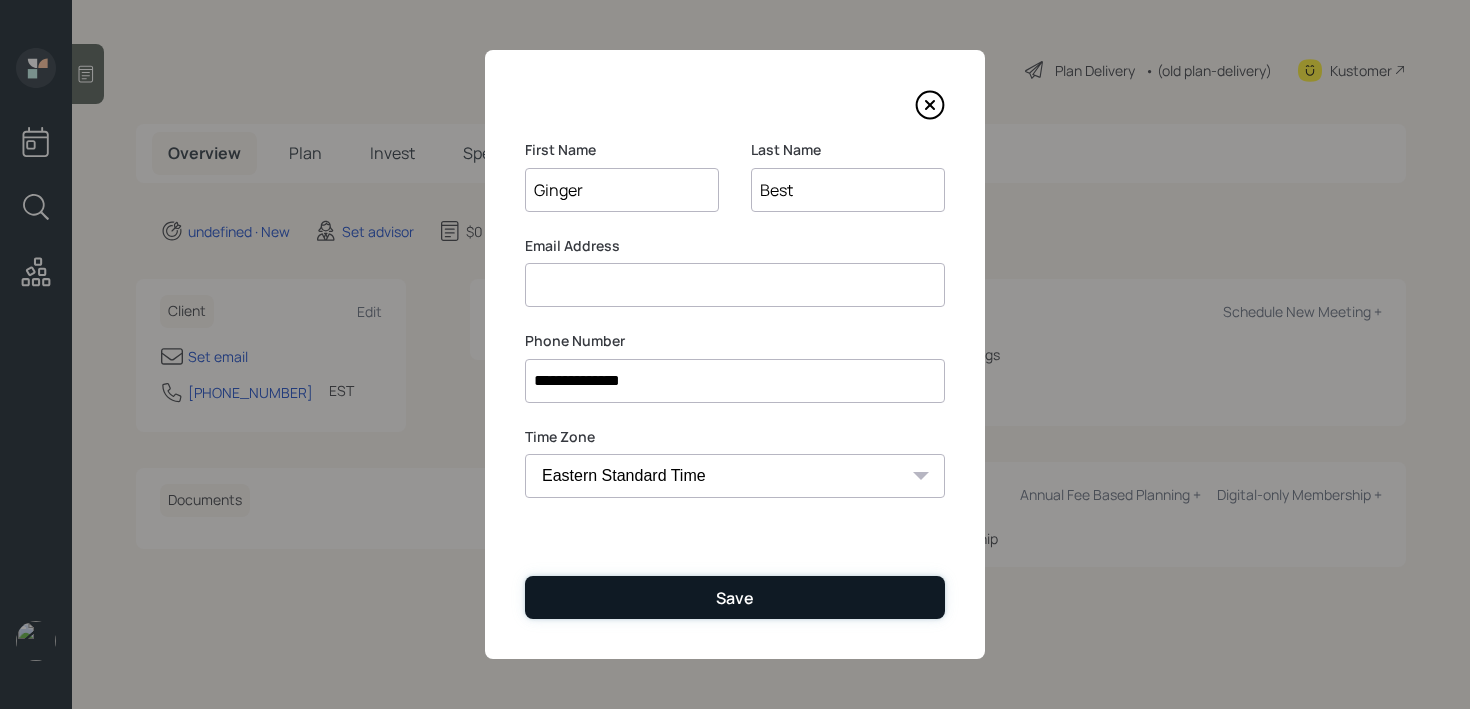 click on "Save" at bounding box center [735, 597] 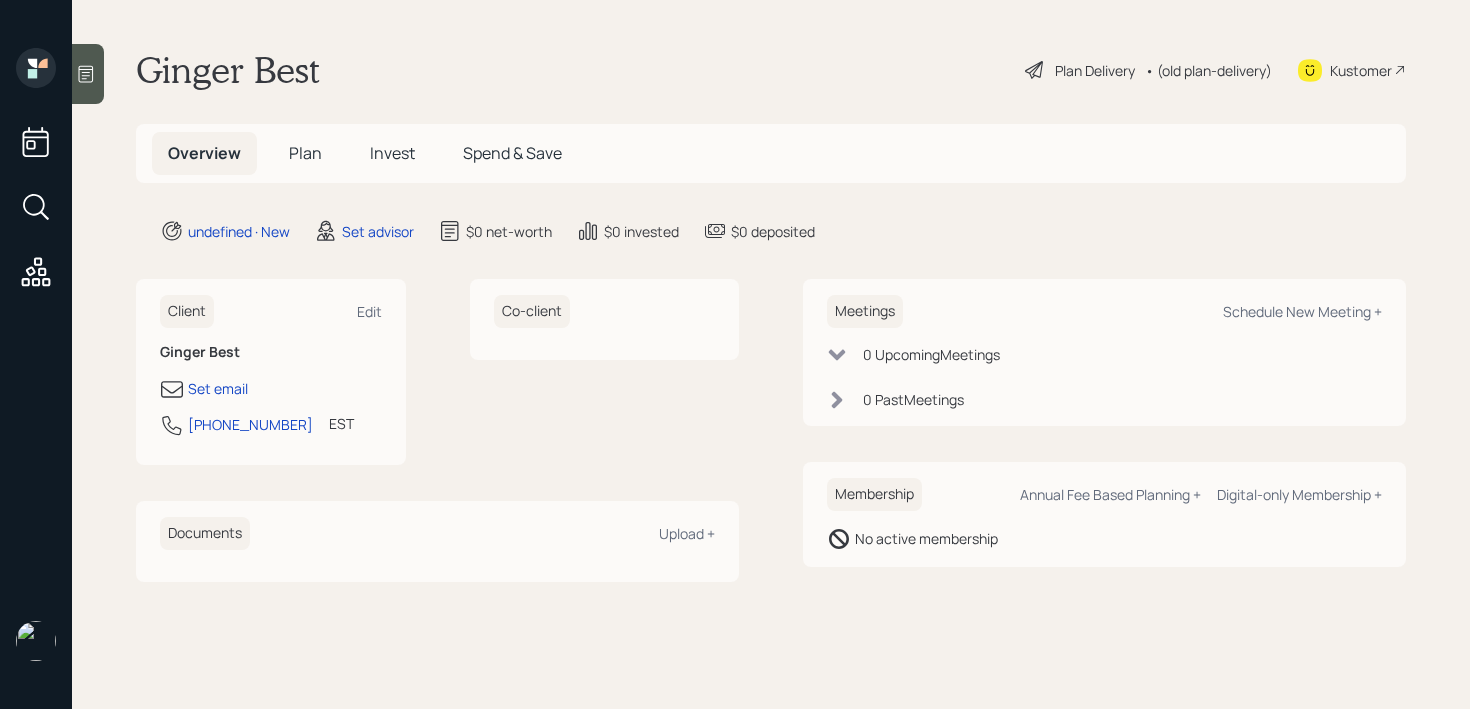 click 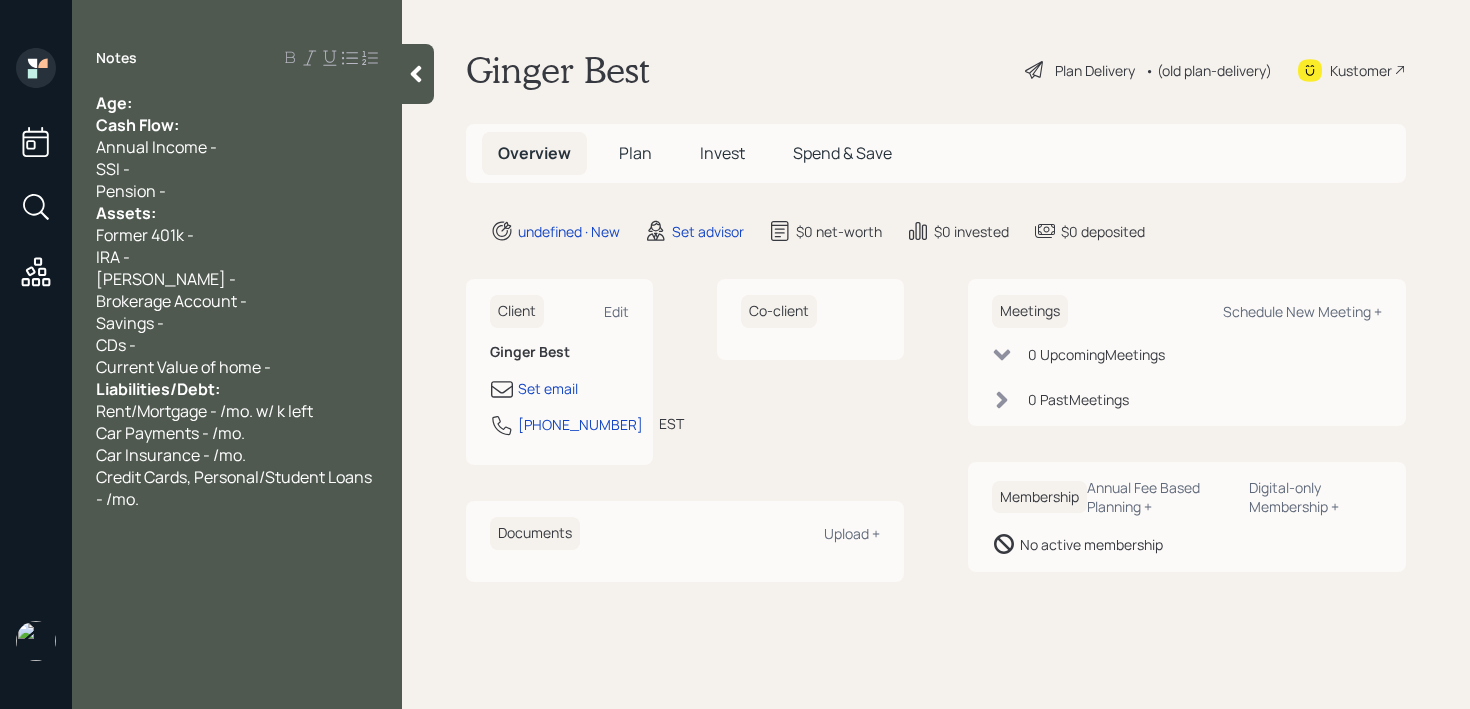 click on "Age:" at bounding box center [237, 103] 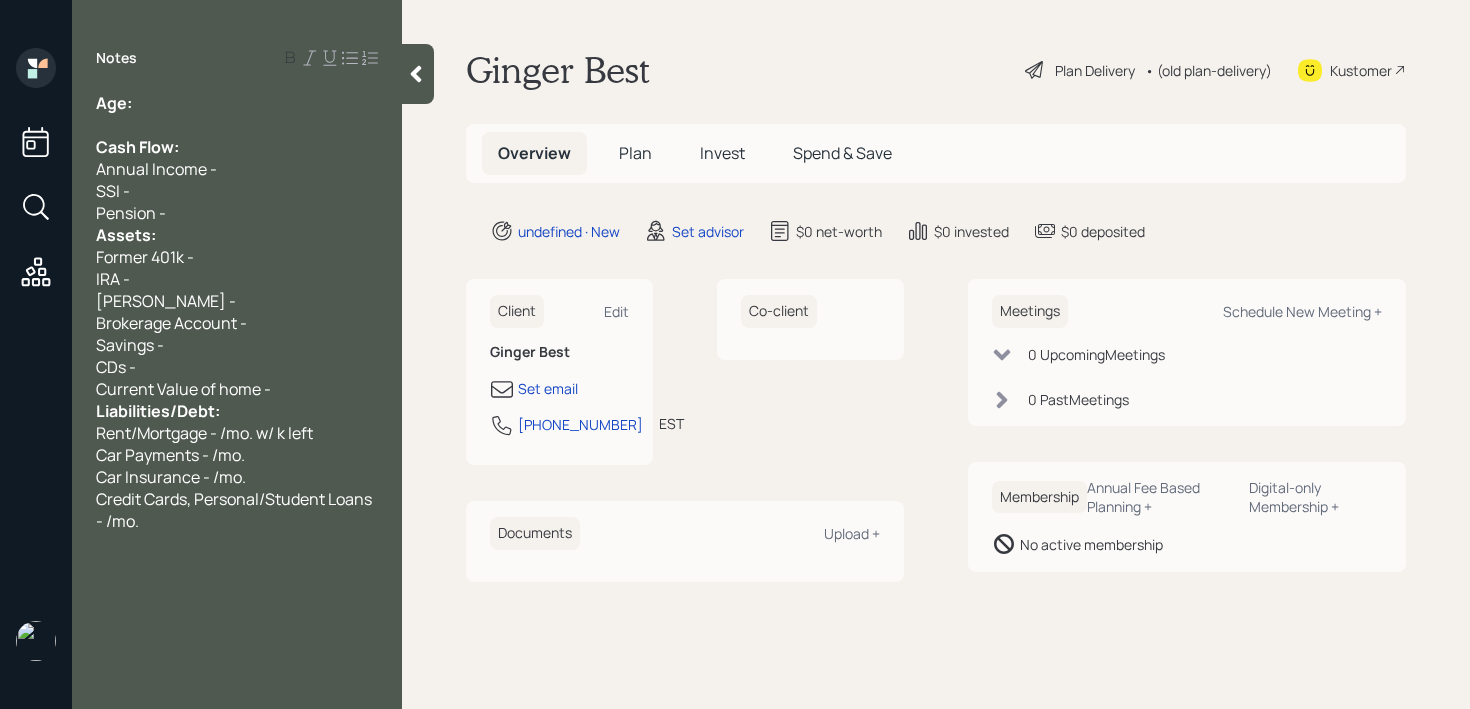 click on "Pension -" at bounding box center (237, 213) 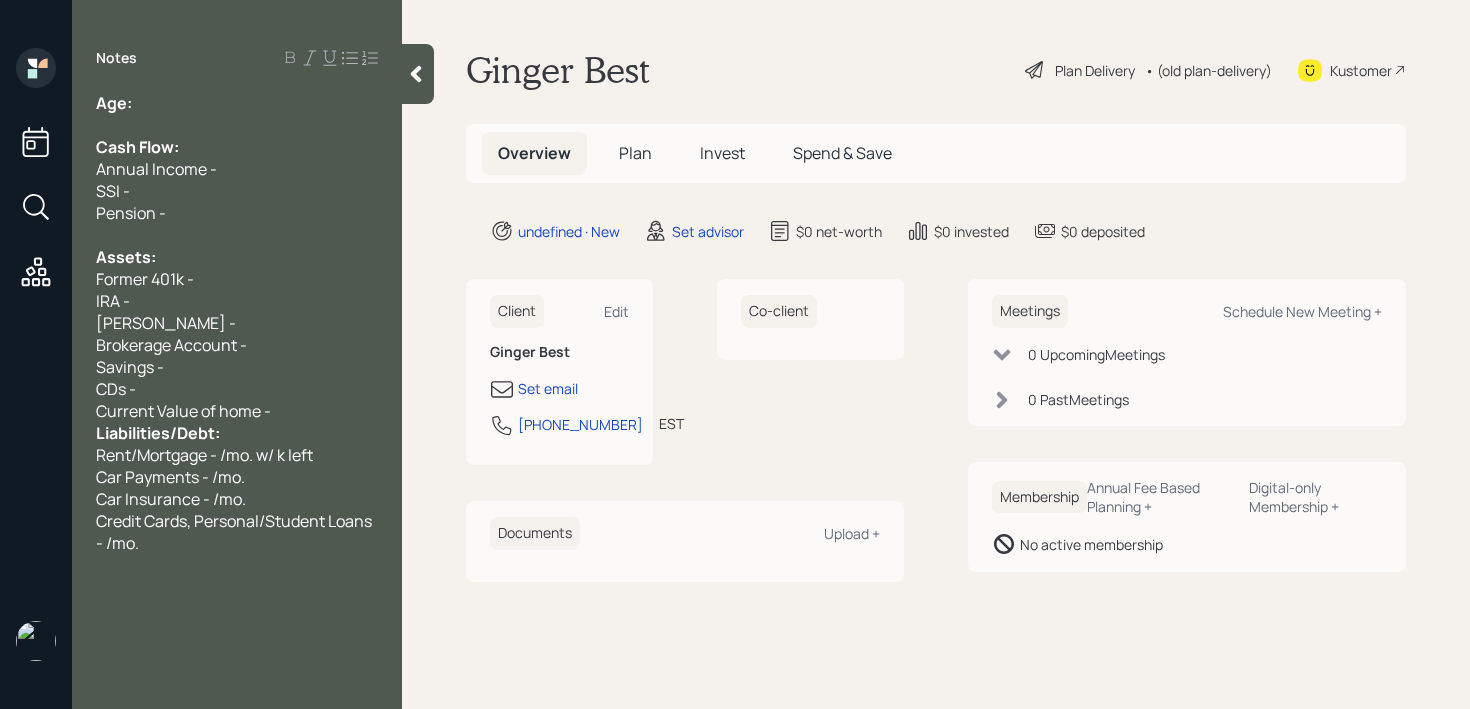 click on "Current Value of home -" at bounding box center (237, 411) 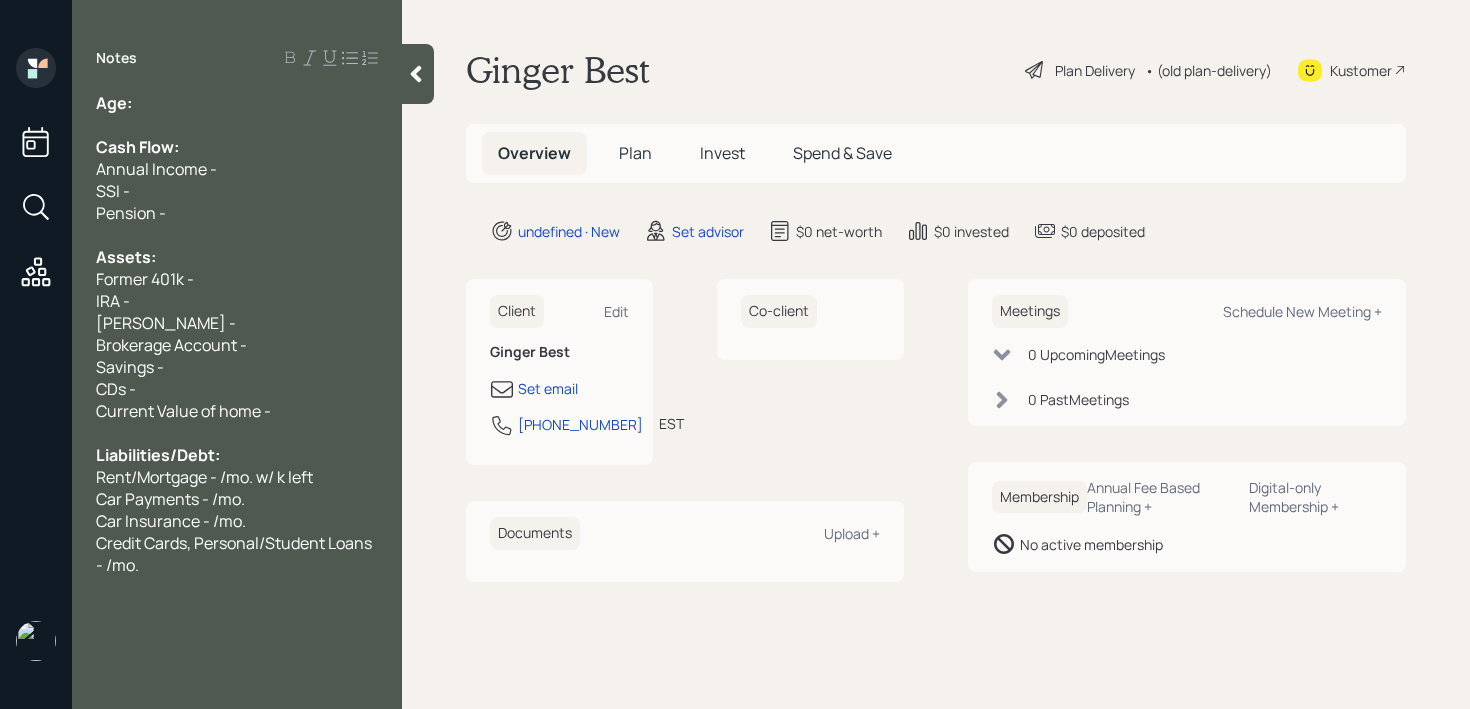 click at bounding box center [237, 125] 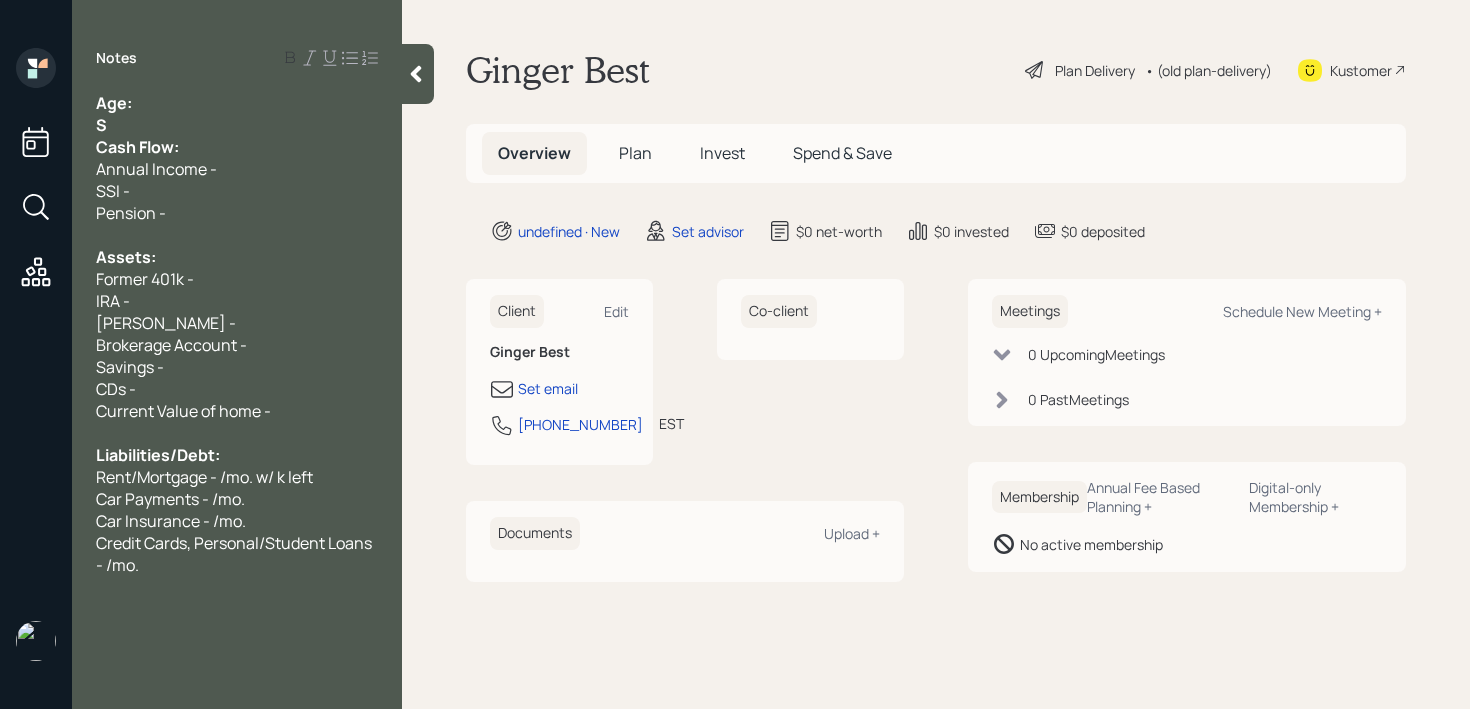 type 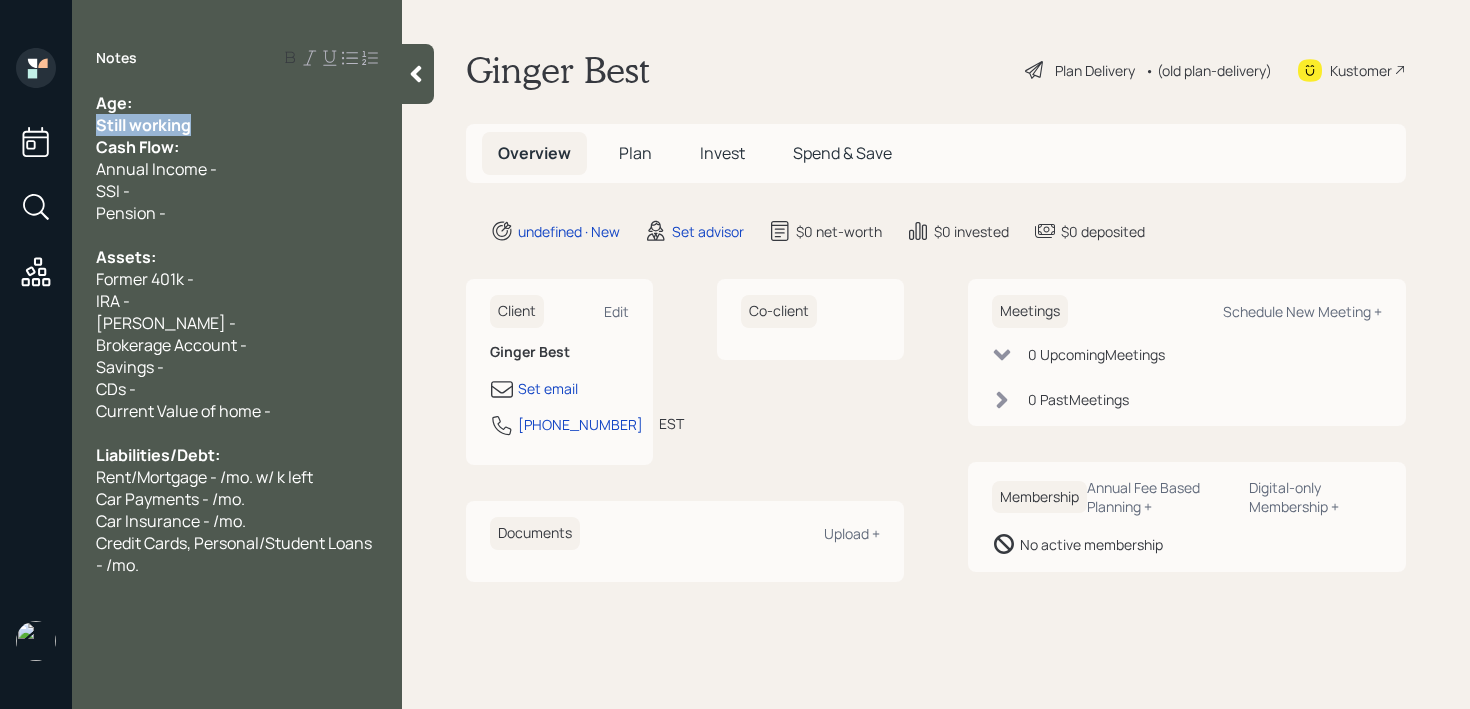 drag, startPoint x: 239, startPoint y: 126, endPoint x: 0, endPoint y: 126, distance: 239 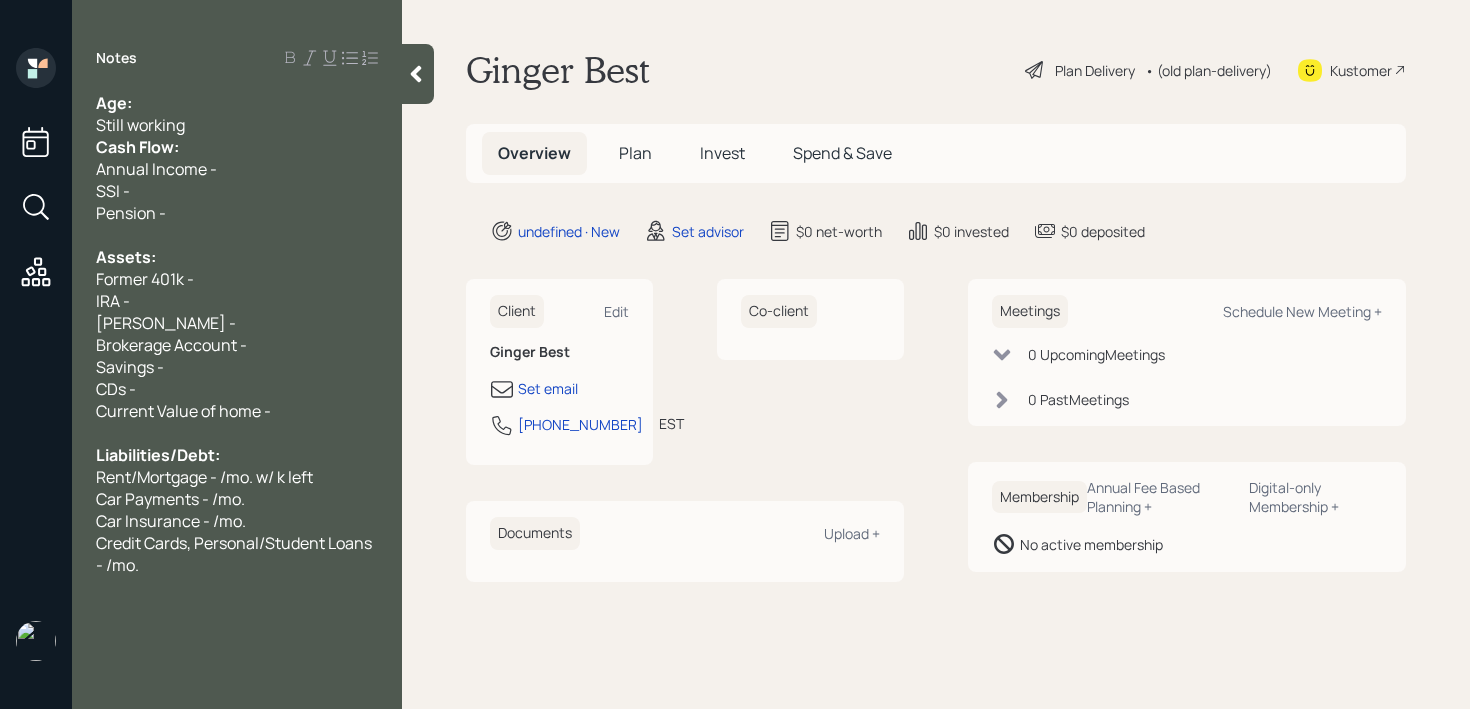 click on "Age:" at bounding box center [237, 103] 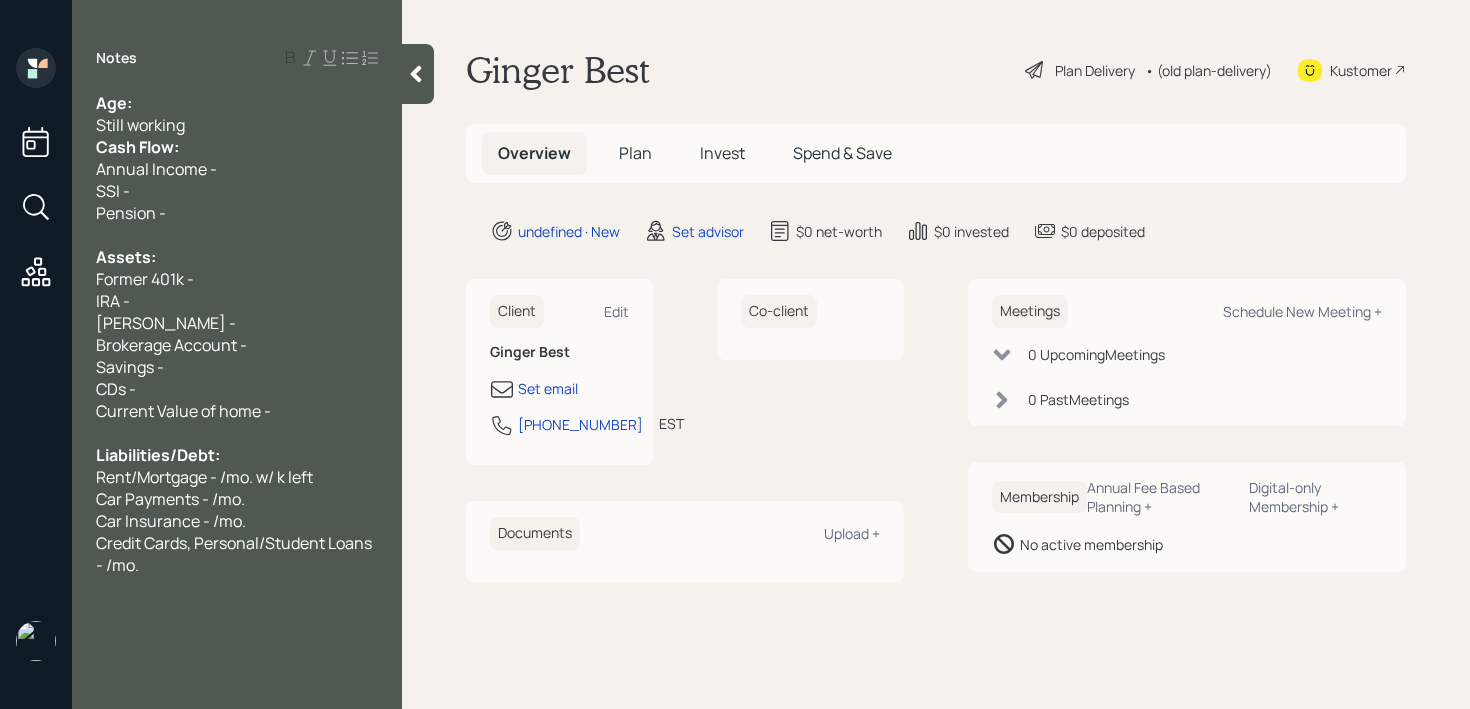click on "Still working" at bounding box center (237, 125) 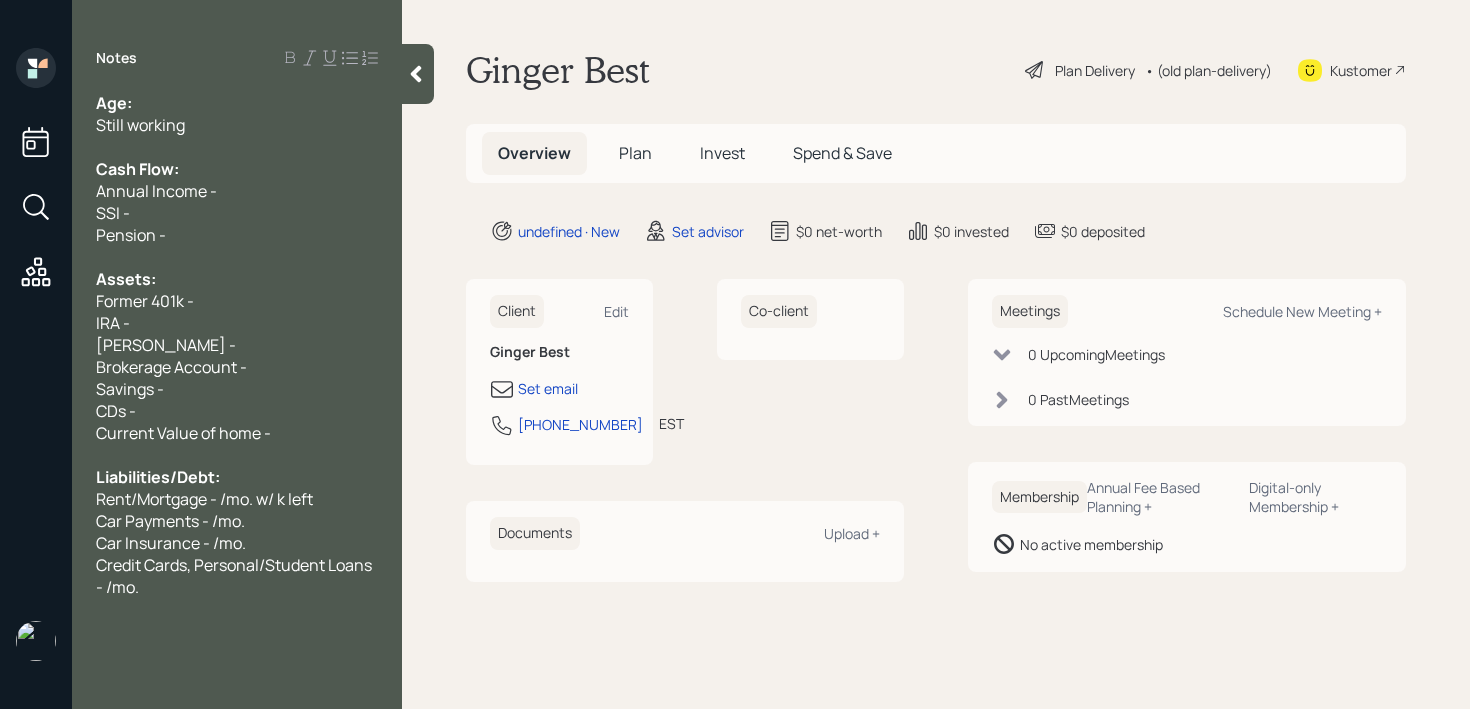 click on "Age:" at bounding box center (237, 103) 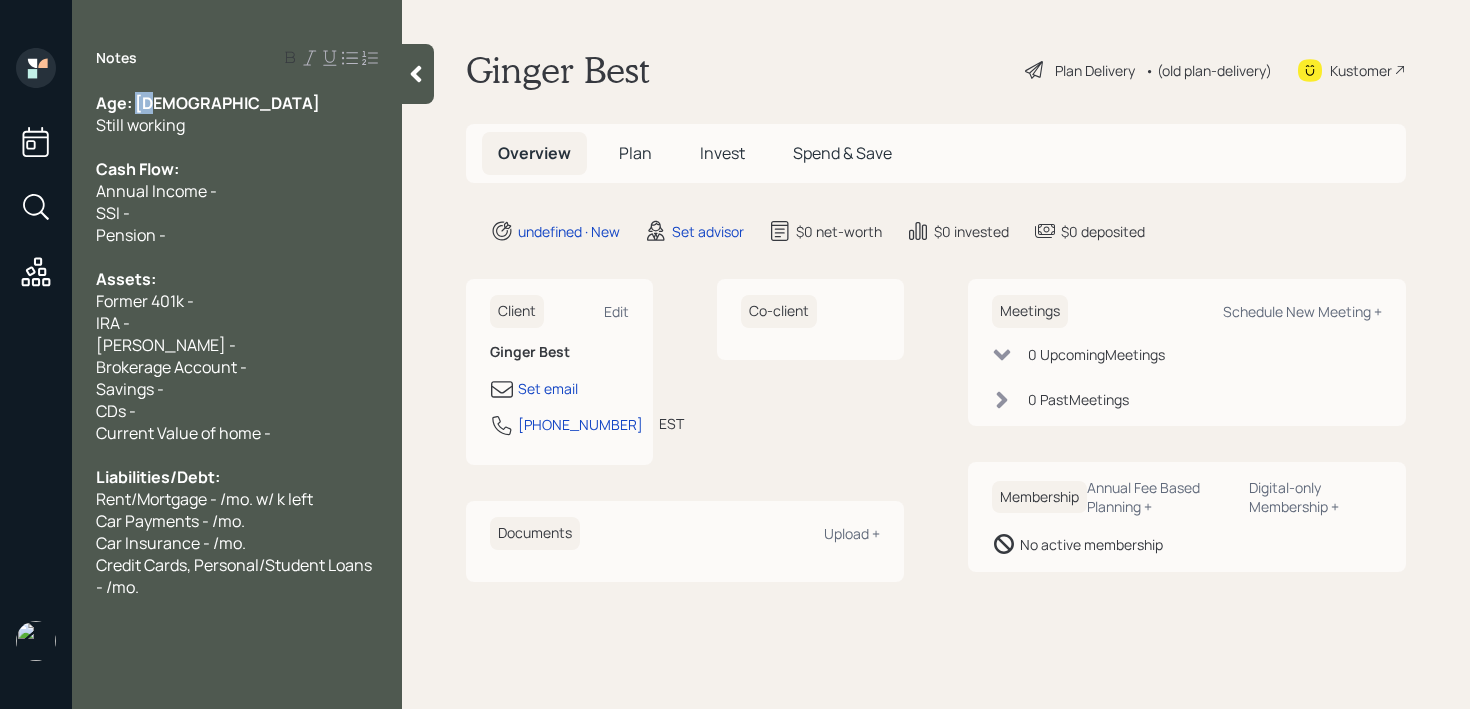 drag, startPoint x: 175, startPoint y: 106, endPoint x: 133, endPoint y: 106, distance: 42 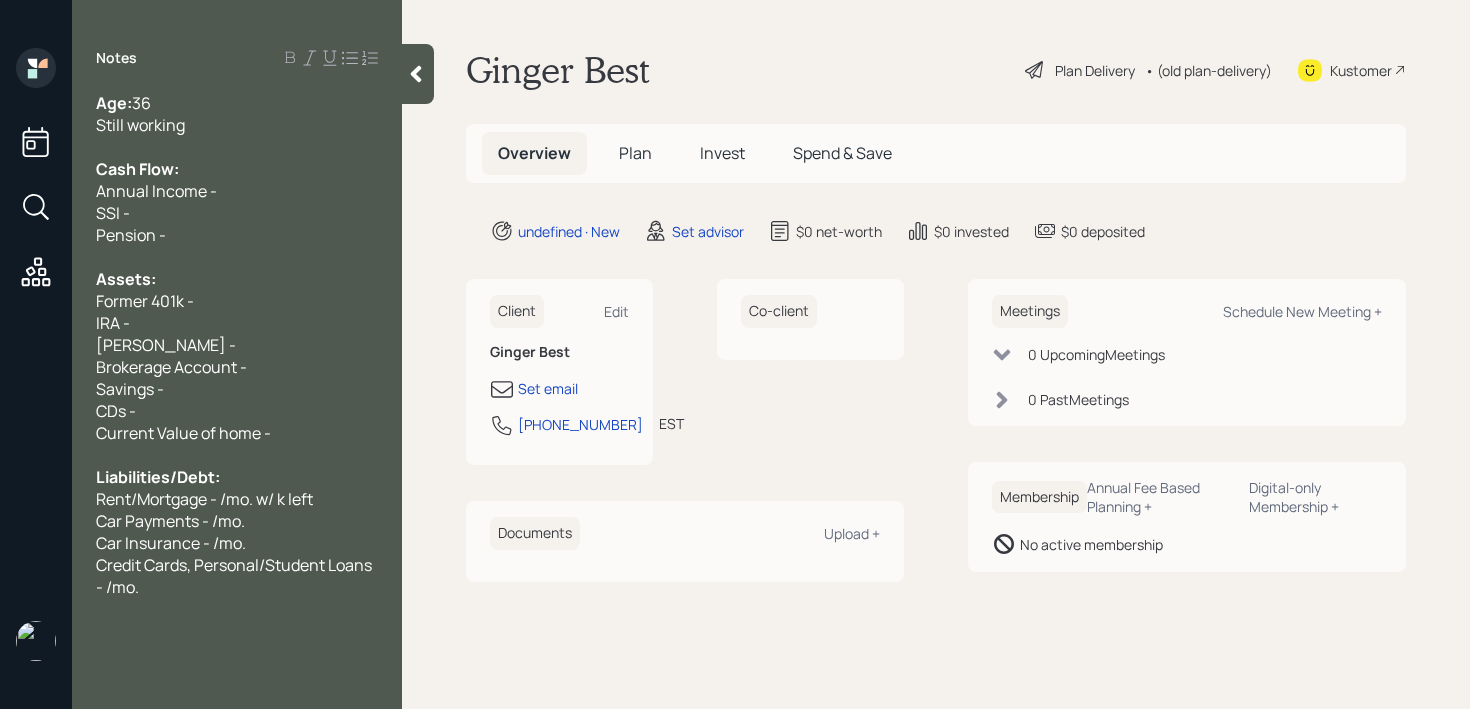 click on "Still working" at bounding box center (237, 125) 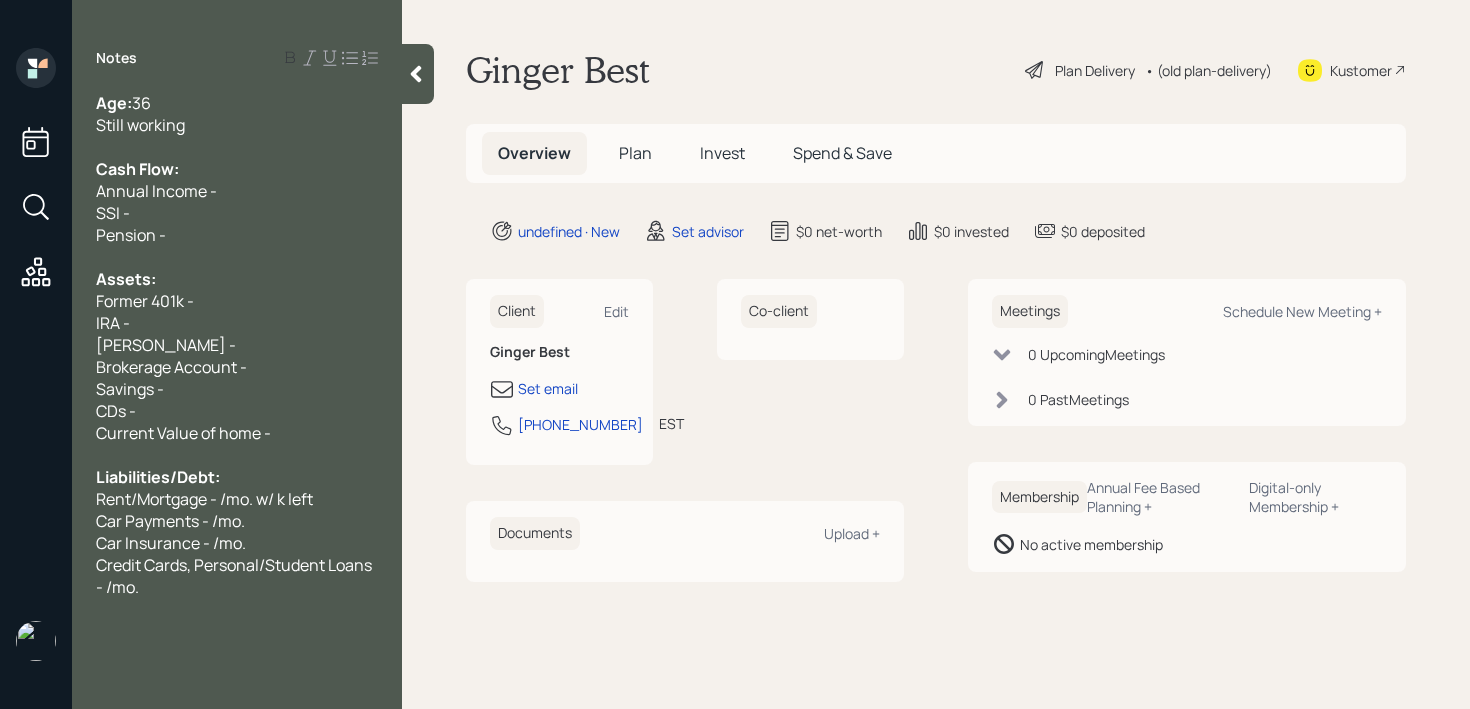 click on "Annual Income -" at bounding box center [237, 191] 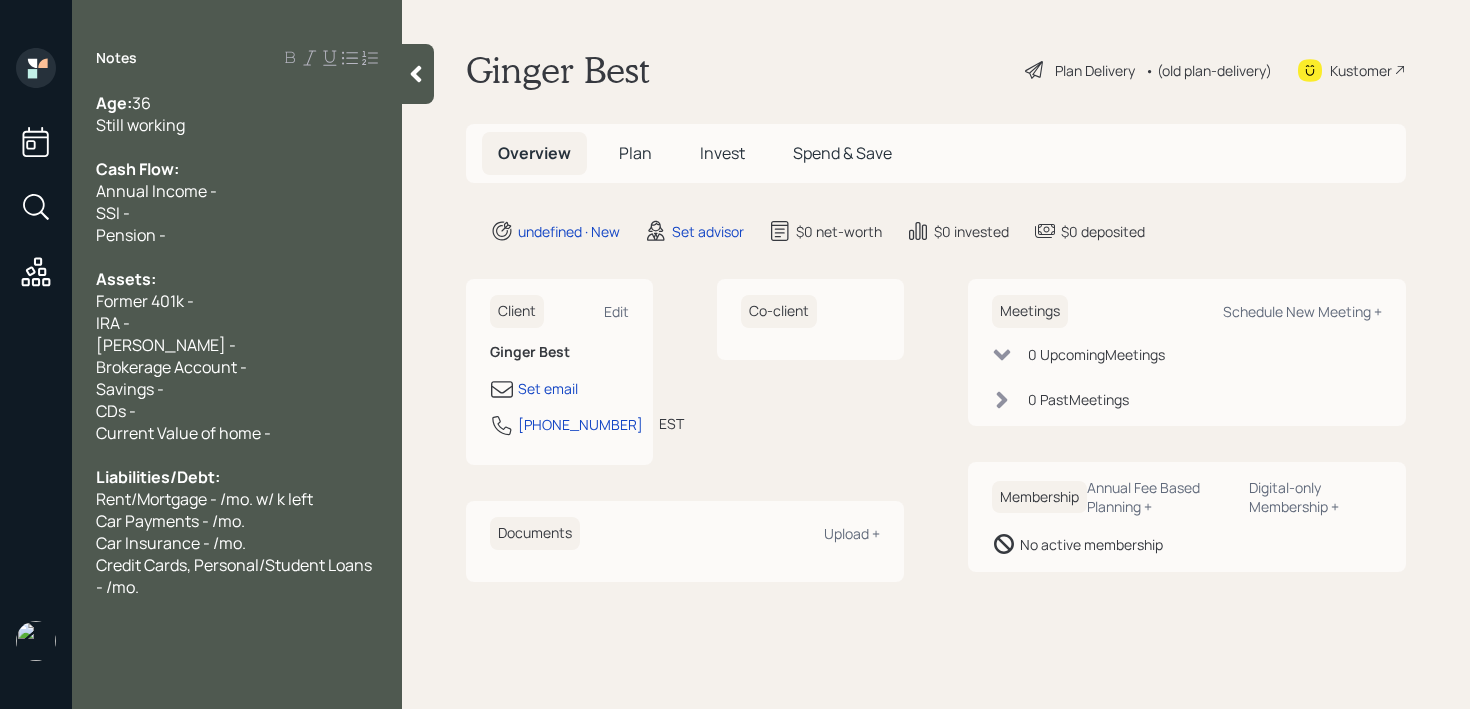 click at bounding box center [237, 257] 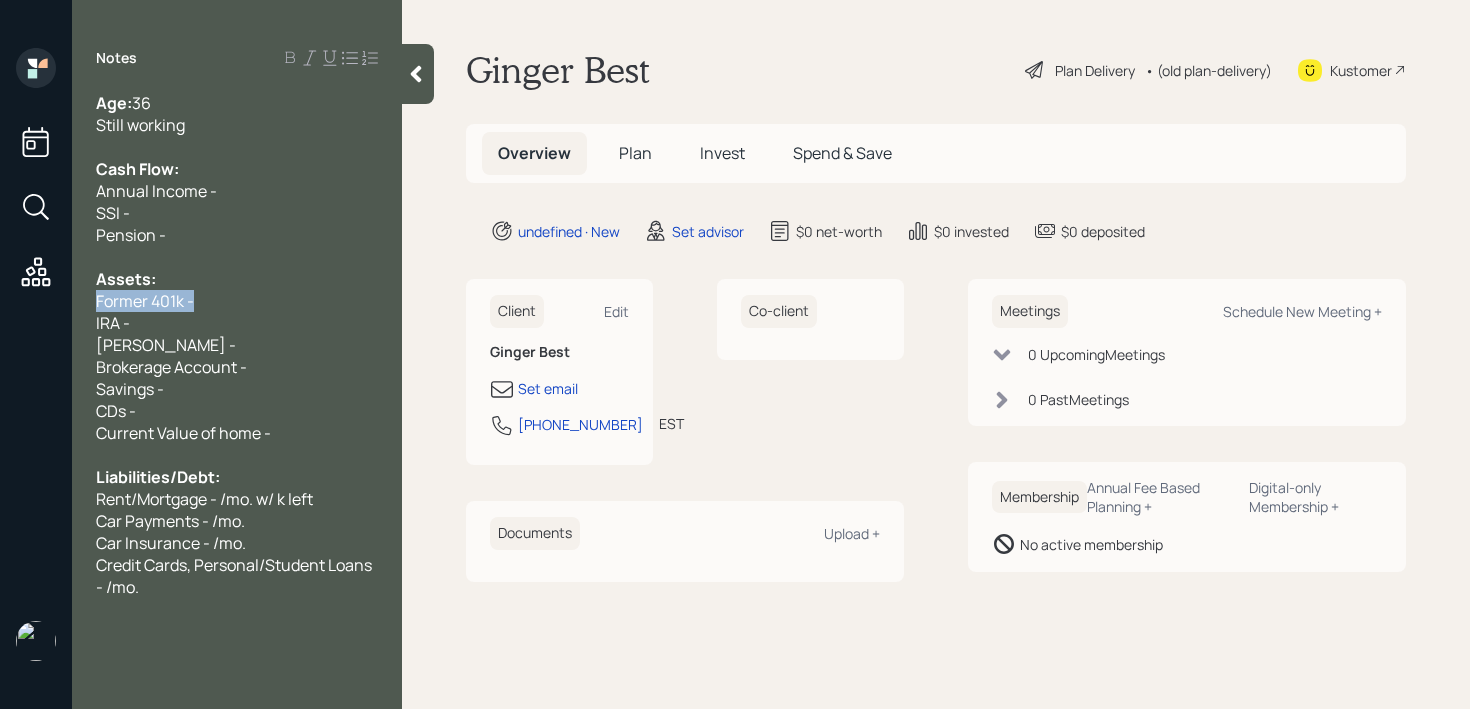 drag, startPoint x: 227, startPoint y: 304, endPoint x: 0, endPoint y: 304, distance: 227 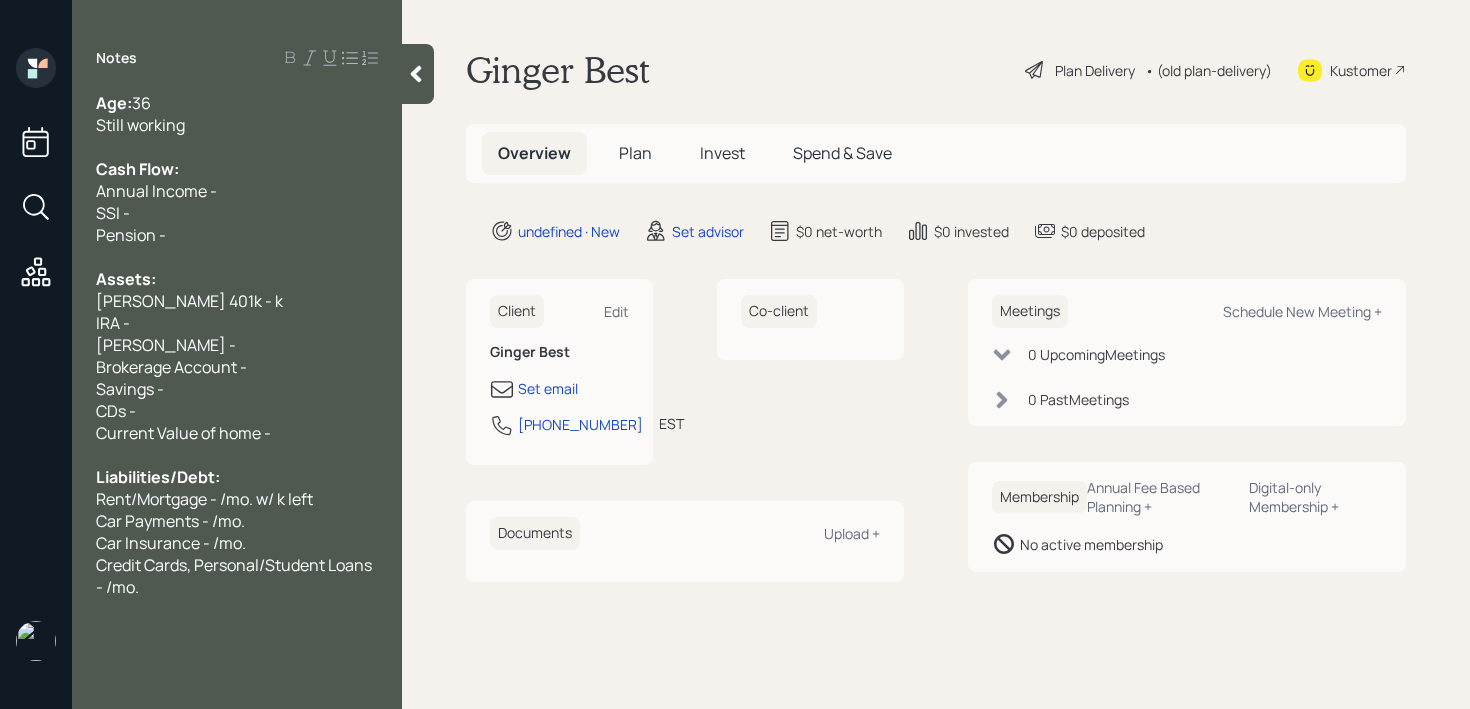 click on "IRA -" at bounding box center (237, 323) 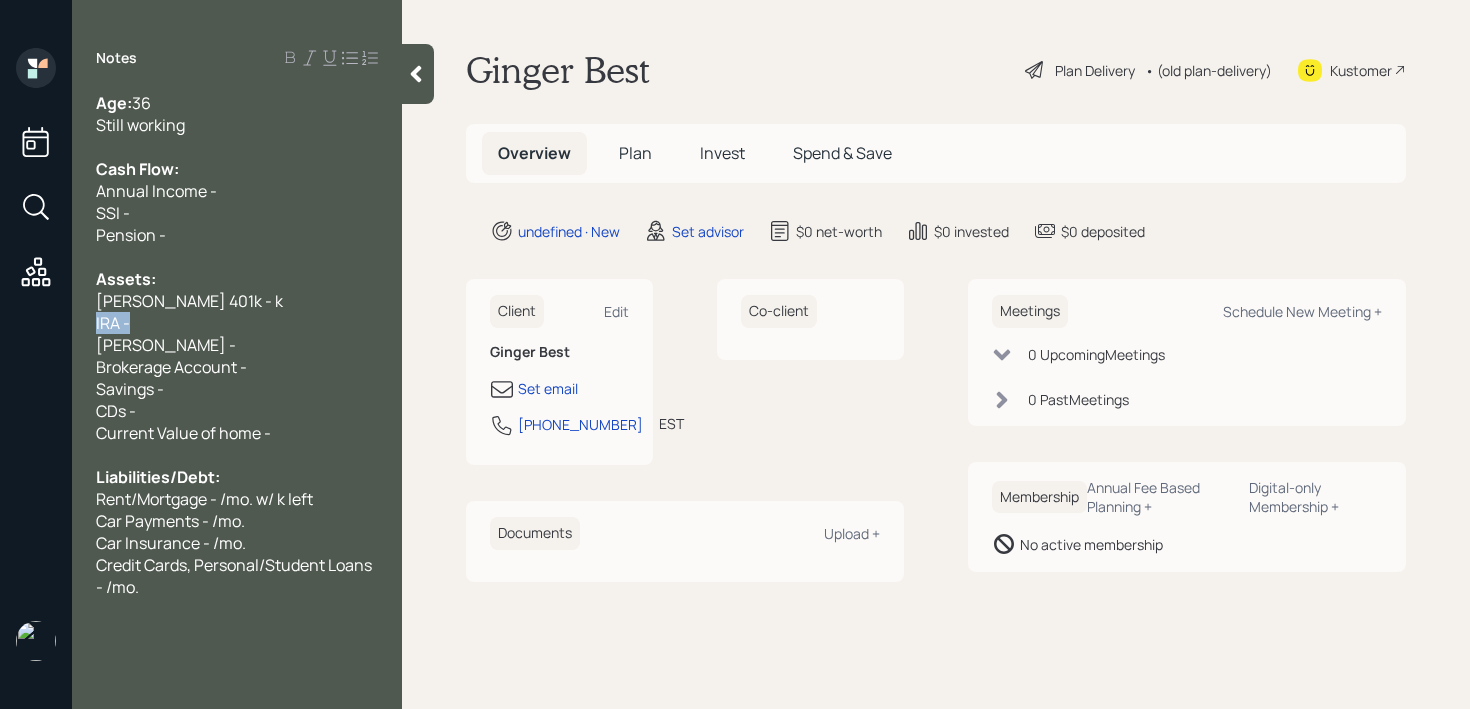 drag, startPoint x: 199, startPoint y: 319, endPoint x: 0, endPoint y: 319, distance: 199 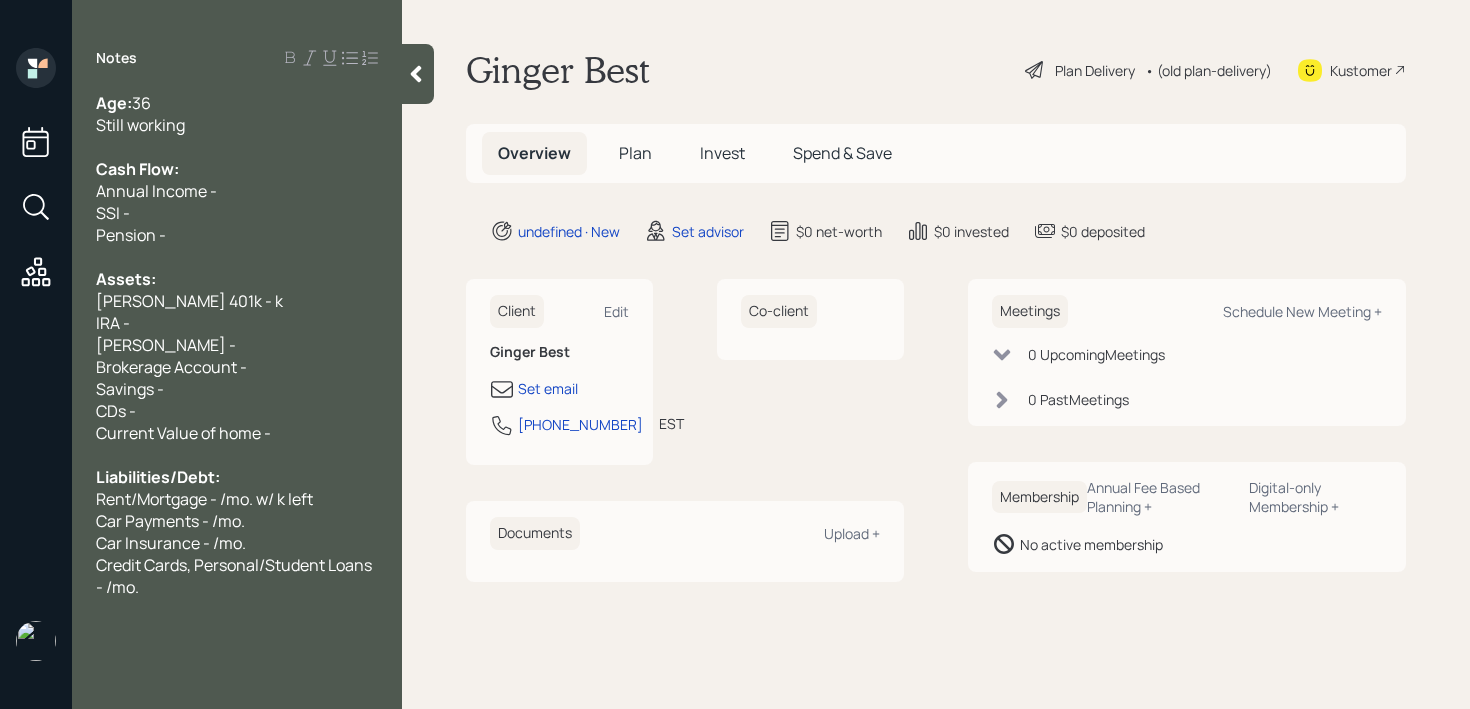 click on "[PERSON_NAME] -" at bounding box center [166, 345] 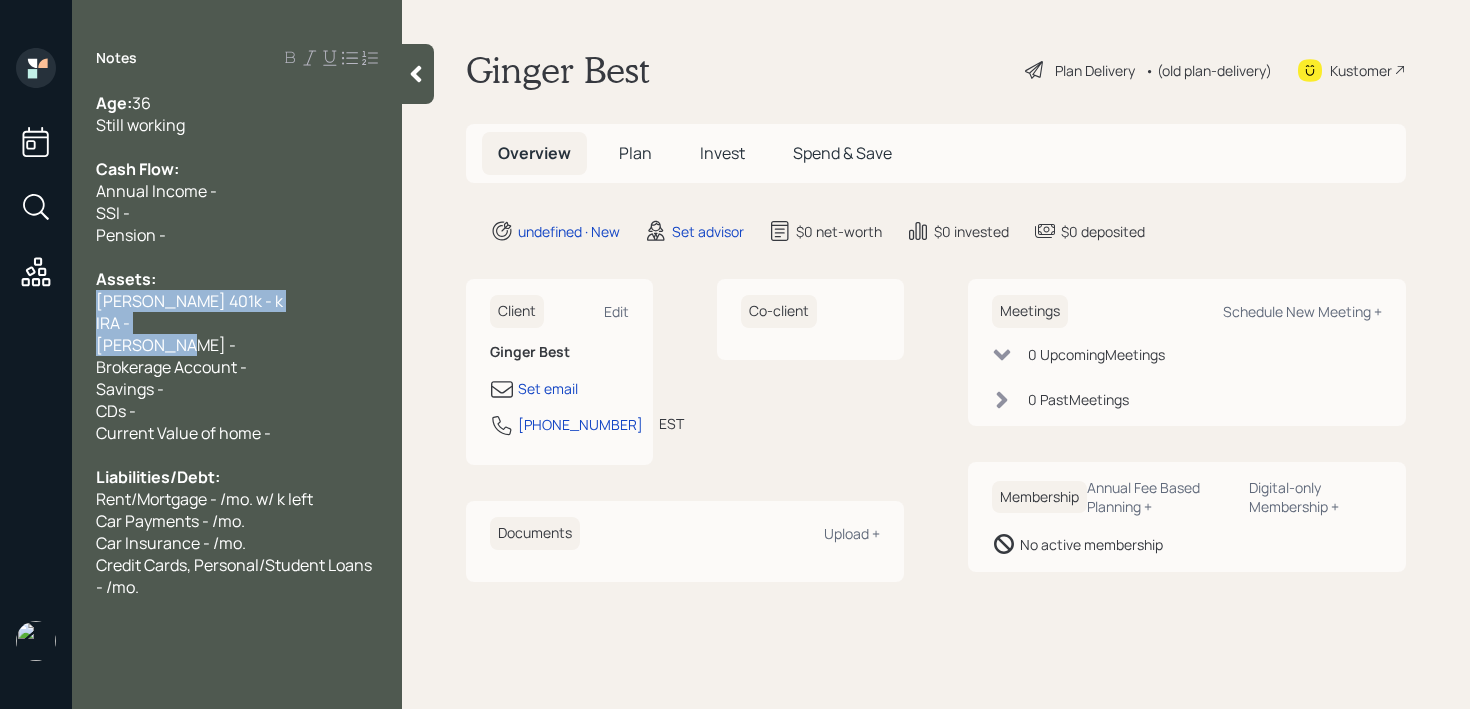drag, startPoint x: 182, startPoint y: 339, endPoint x: 0, endPoint y: 296, distance: 187.0107 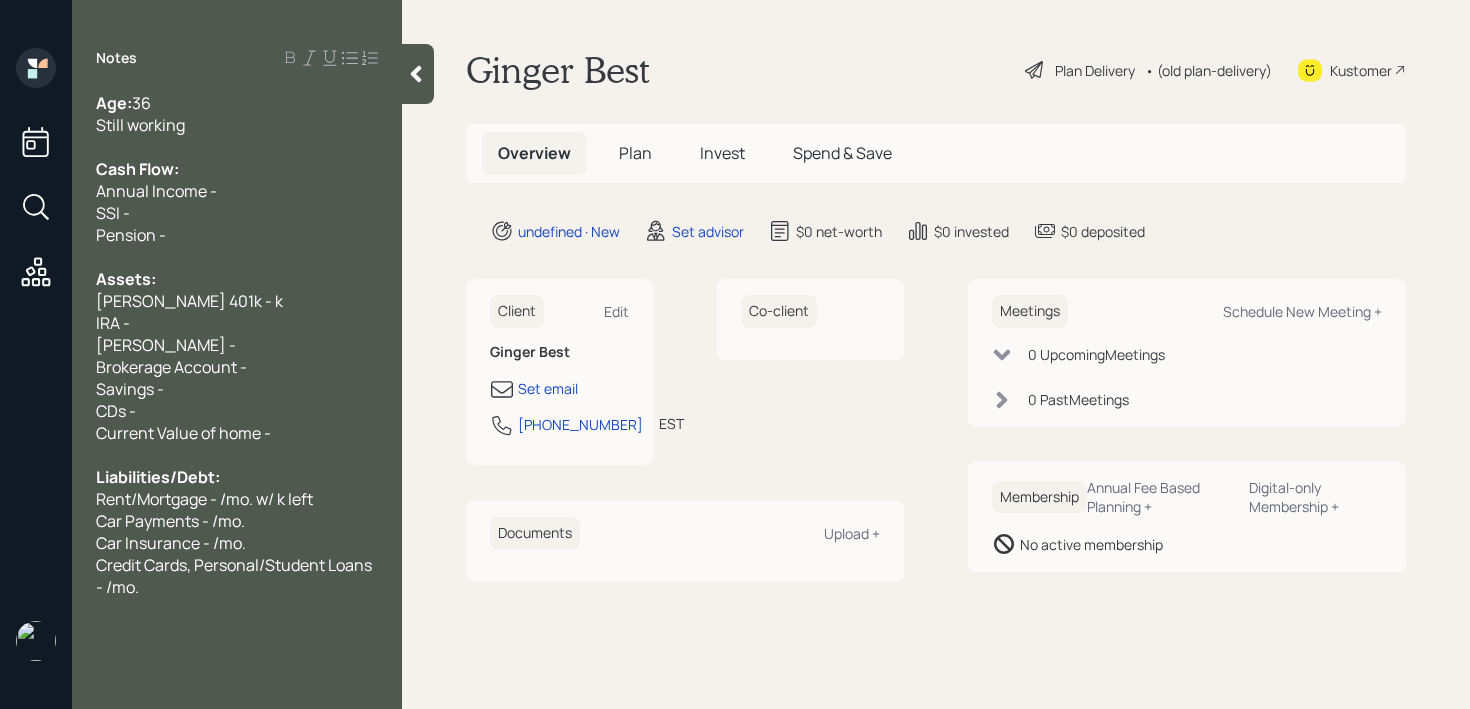 click on "[PERSON_NAME] -" at bounding box center (166, 345) 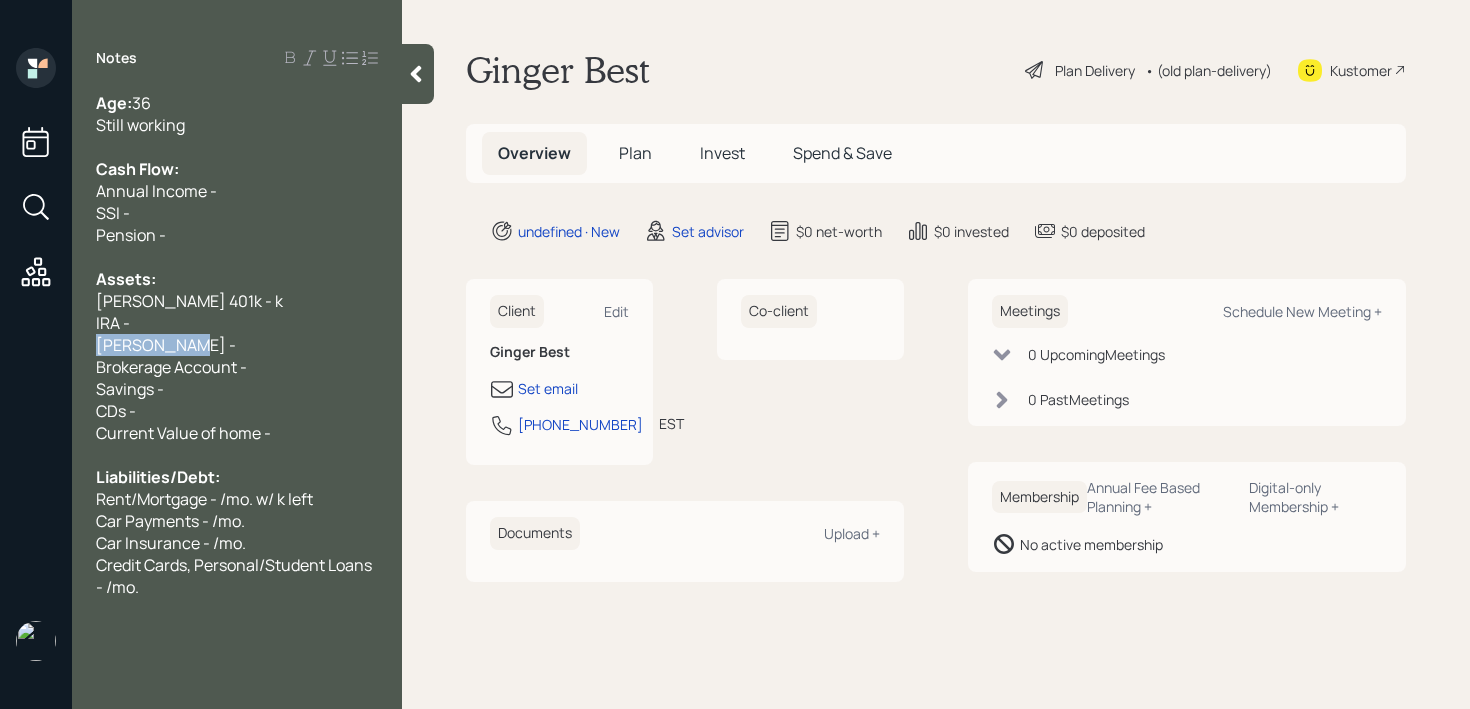 drag, startPoint x: 198, startPoint y: 345, endPoint x: 0, endPoint y: 345, distance: 198 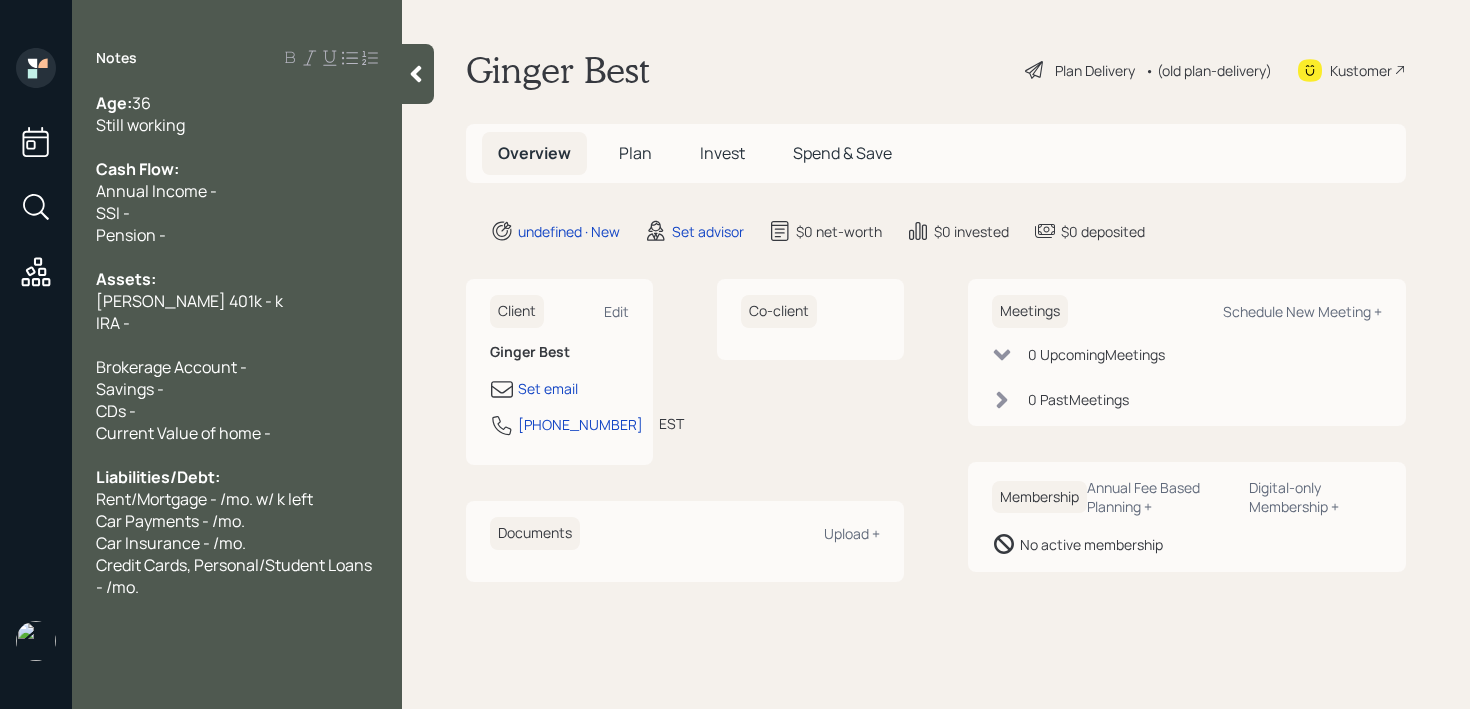 click on "[PERSON_NAME] 401k - k" at bounding box center (237, 301) 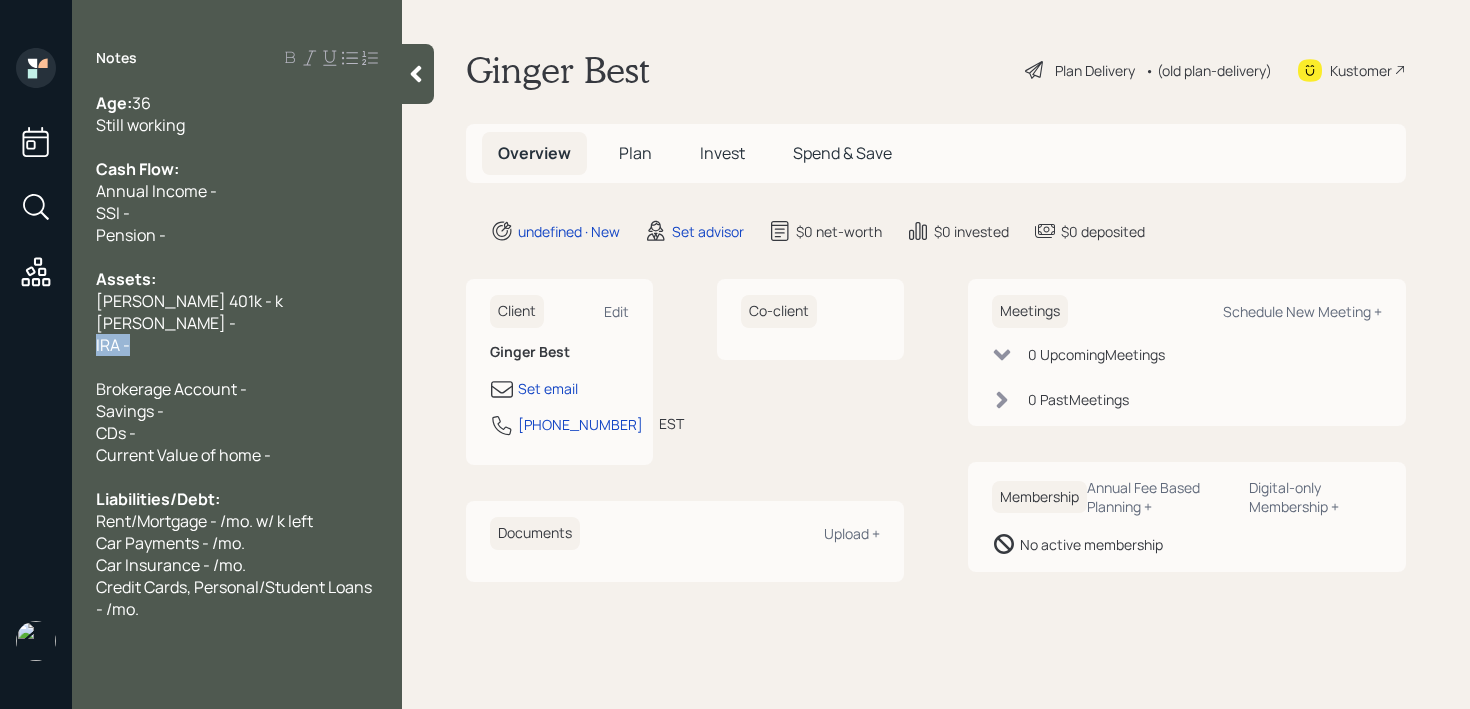 drag, startPoint x: 177, startPoint y: 341, endPoint x: 0, endPoint y: 341, distance: 177 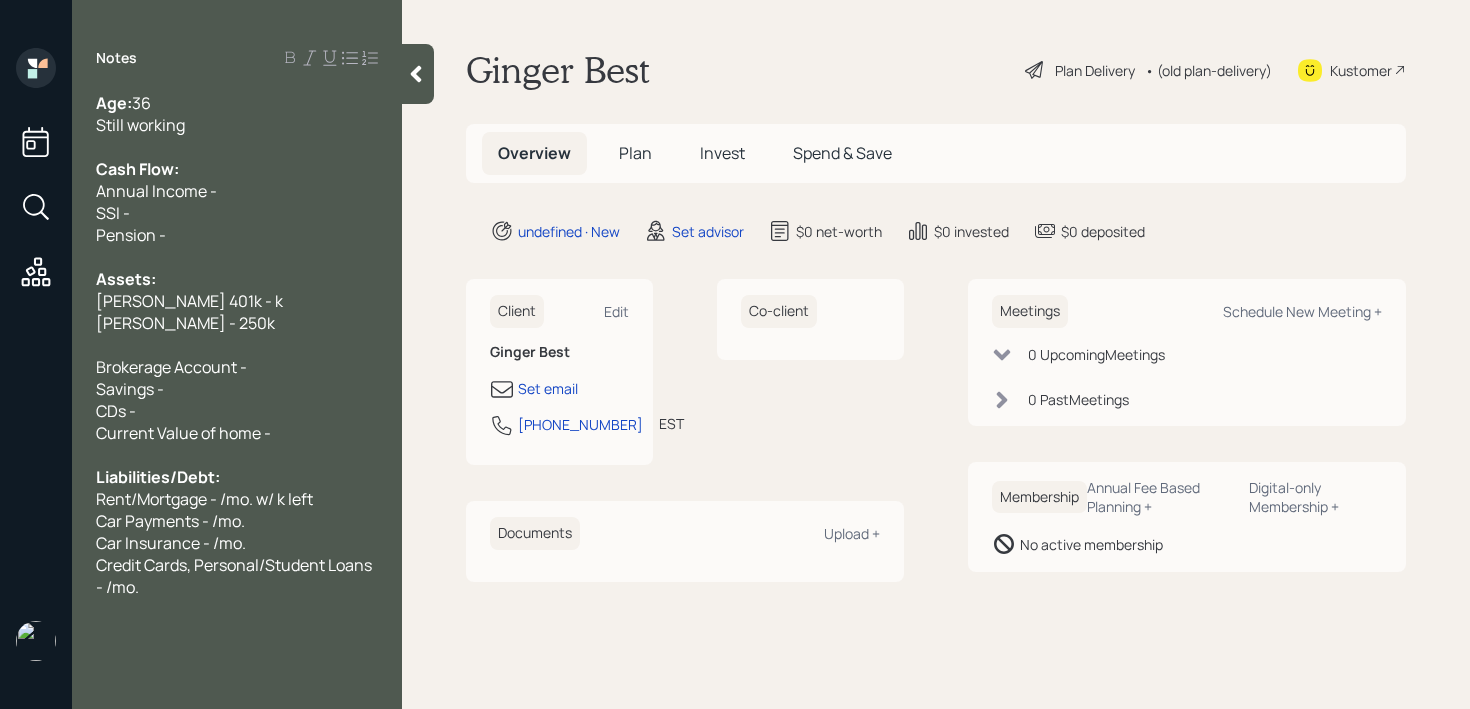 click on "[PERSON_NAME] 401k - k" at bounding box center [189, 301] 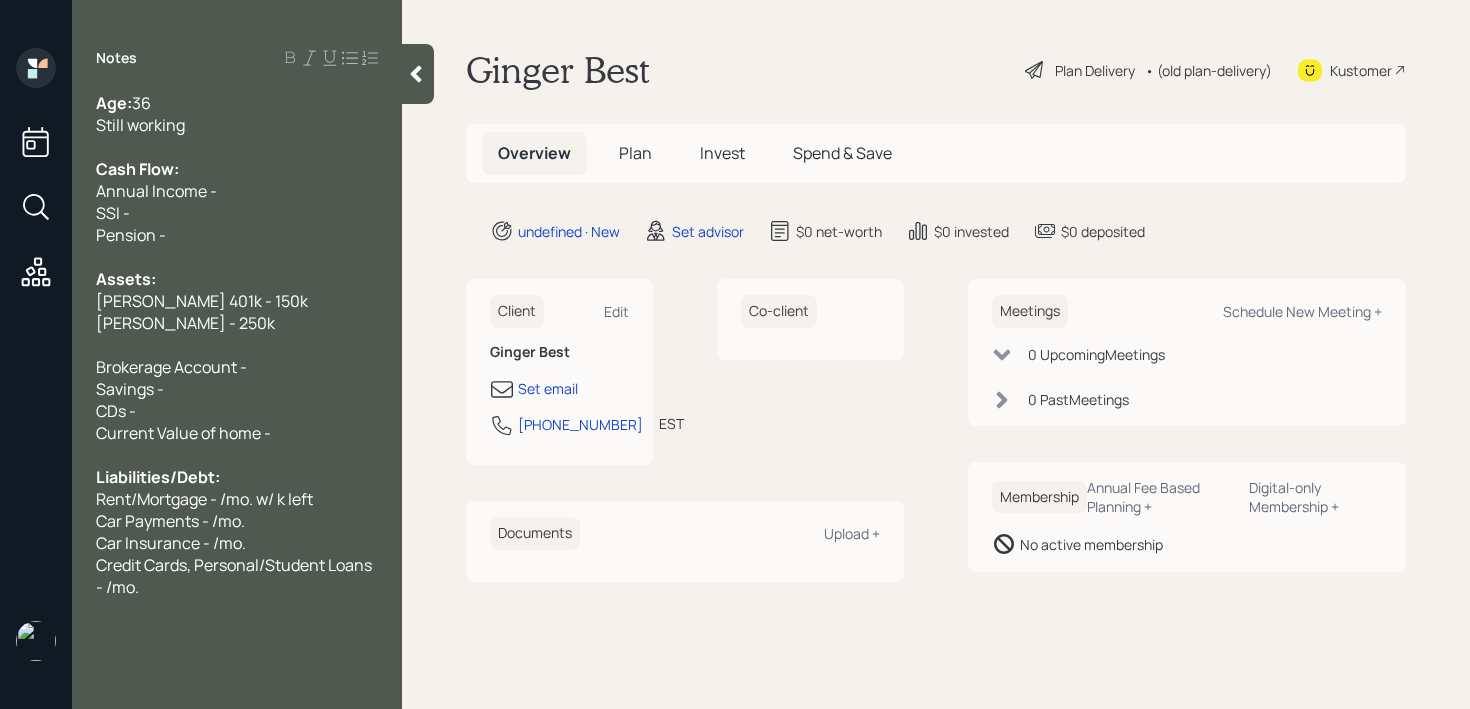 click on "[PERSON_NAME] - 250k" at bounding box center [185, 323] 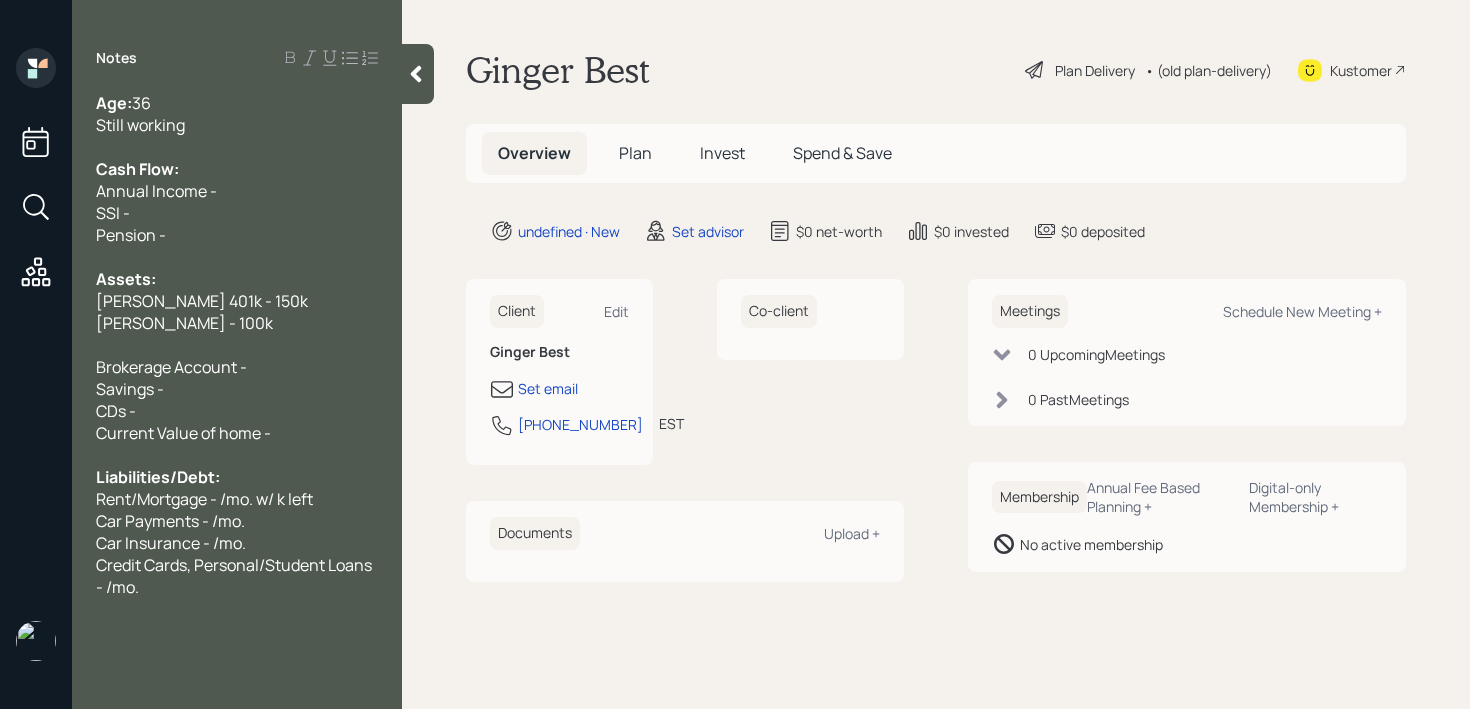 click at bounding box center [237, 345] 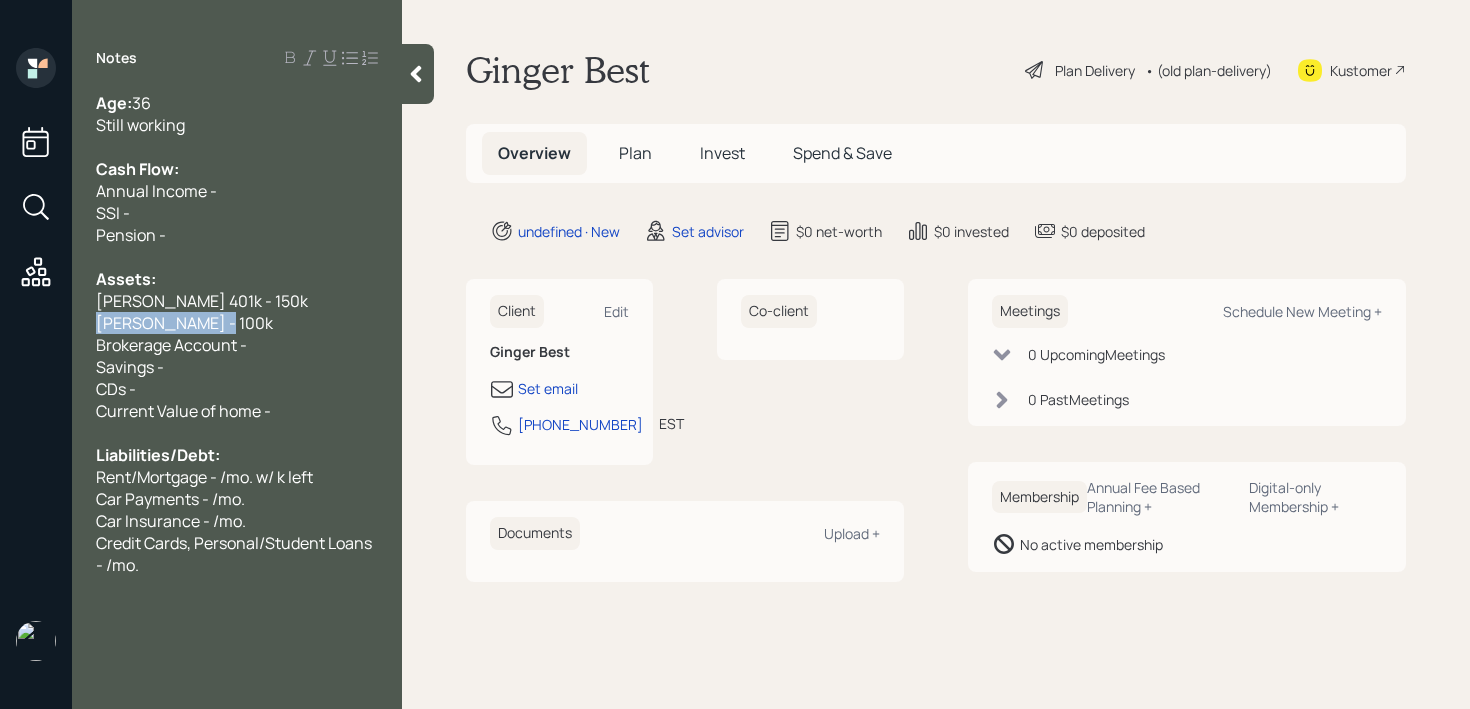 drag, startPoint x: 220, startPoint y: 331, endPoint x: 0, endPoint y: 331, distance: 220 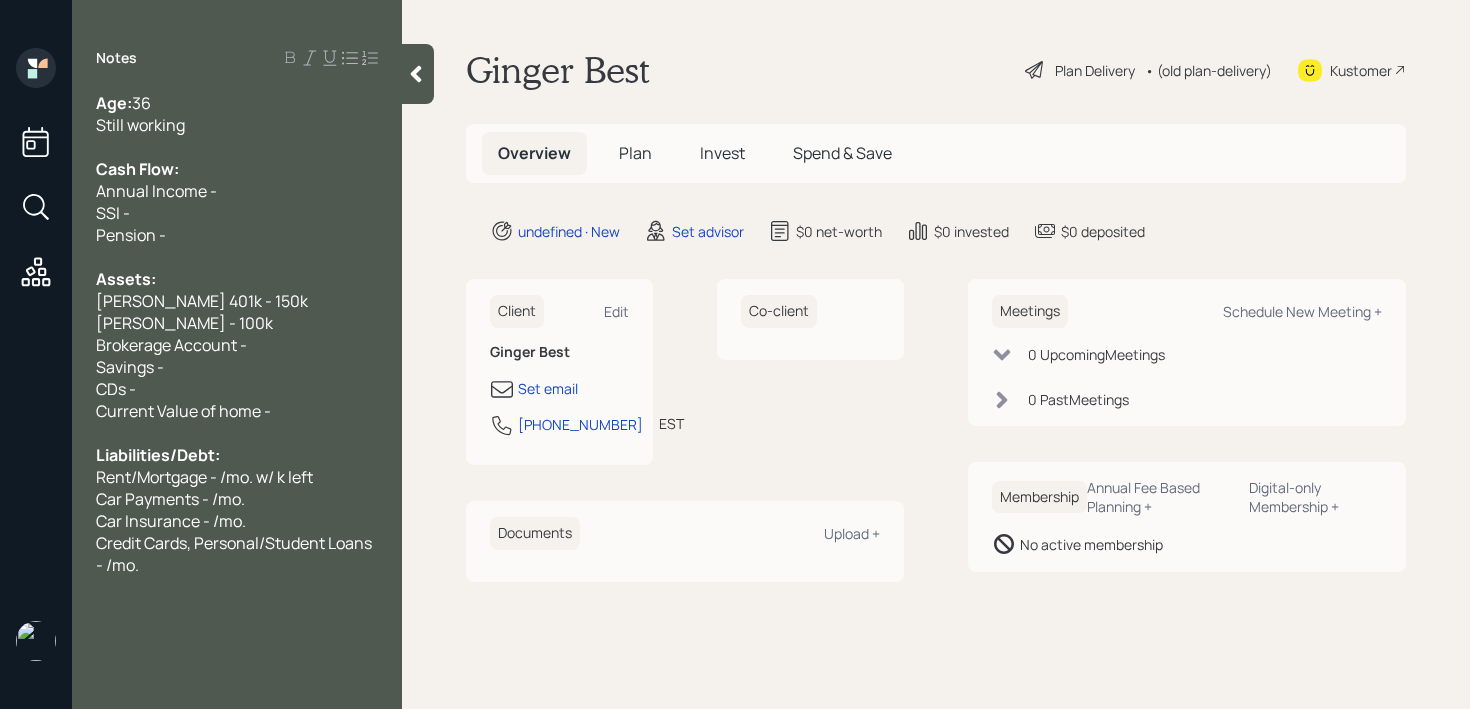click on "Brokerage Account -" at bounding box center [237, 345] 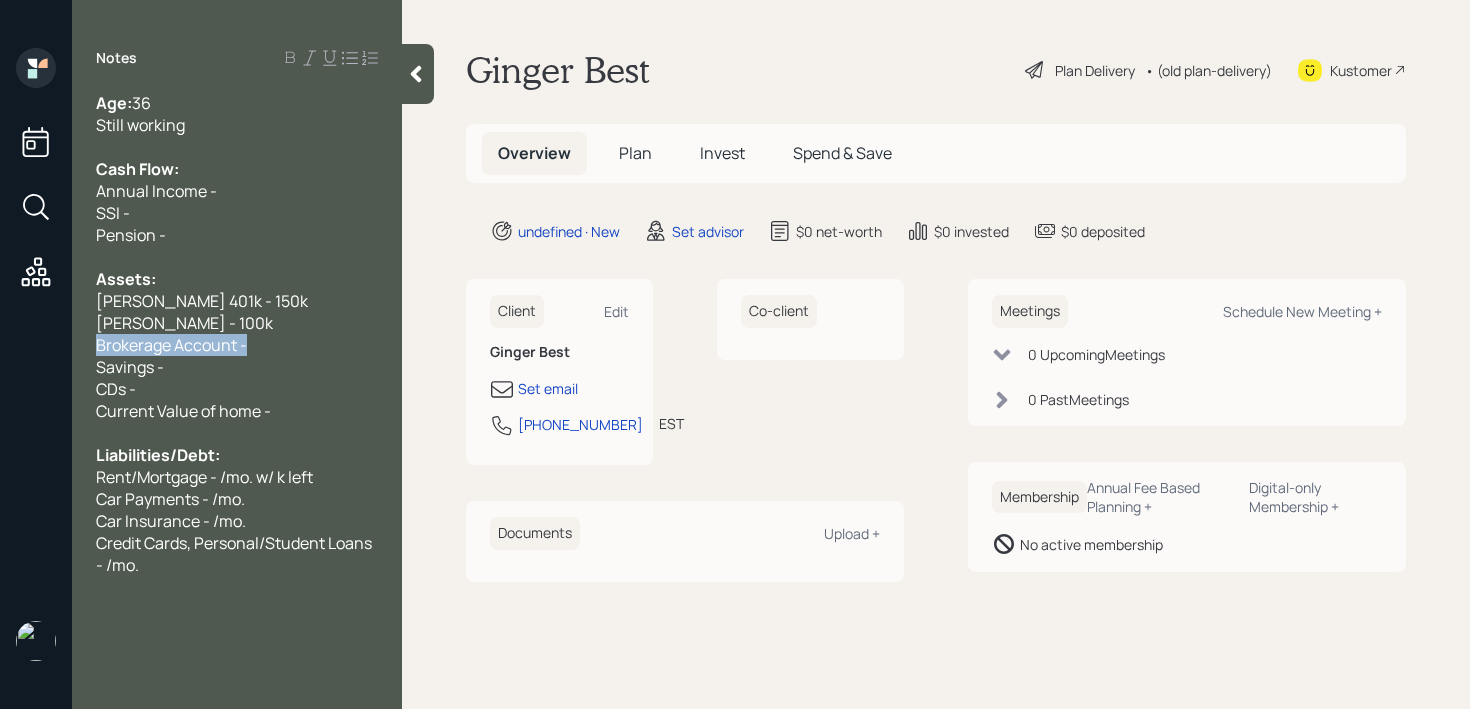 drag, startPoint x: 333, startPoint y: 349, endPoint x: 0, endPoint y: 349, distance: 333 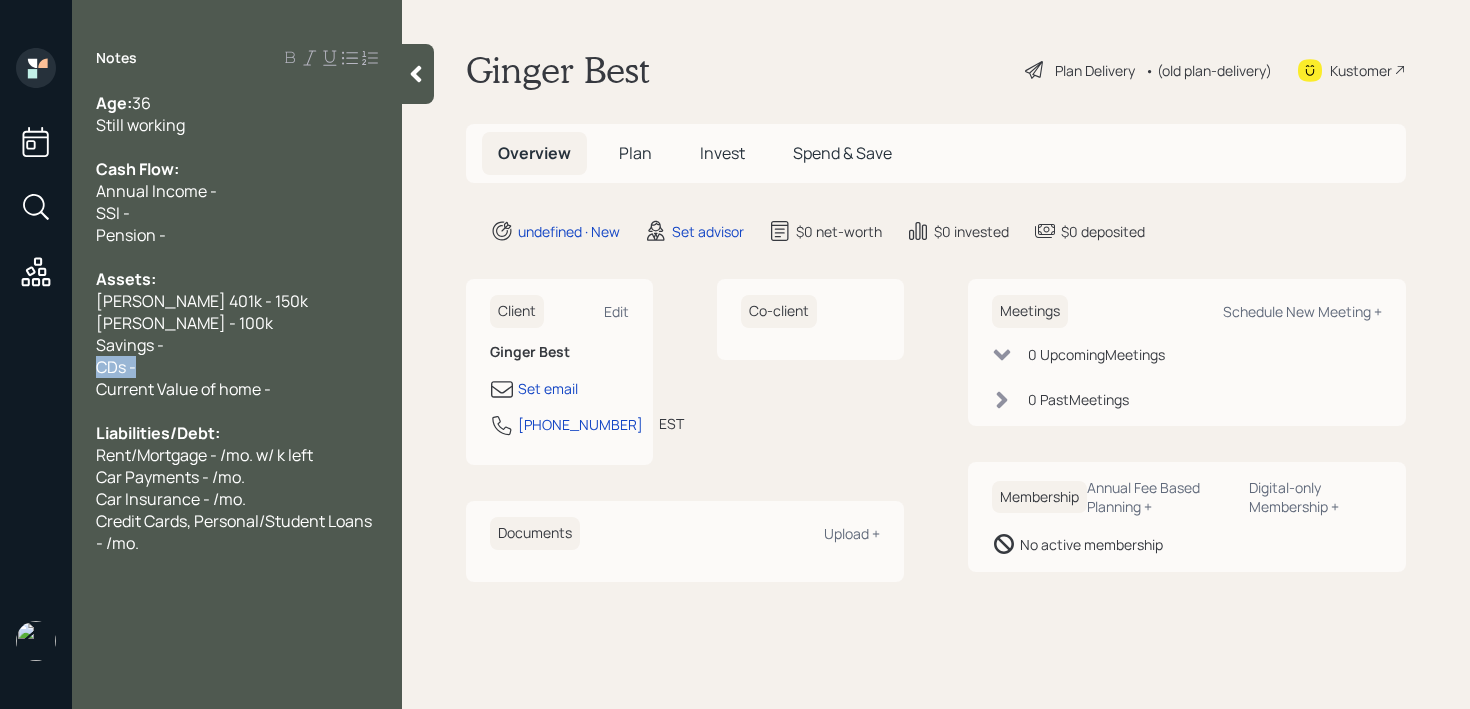 drag, startPoint x: 173, startPoint y: 358, endPoint x: 0, endPoint y: 358, distance: 173 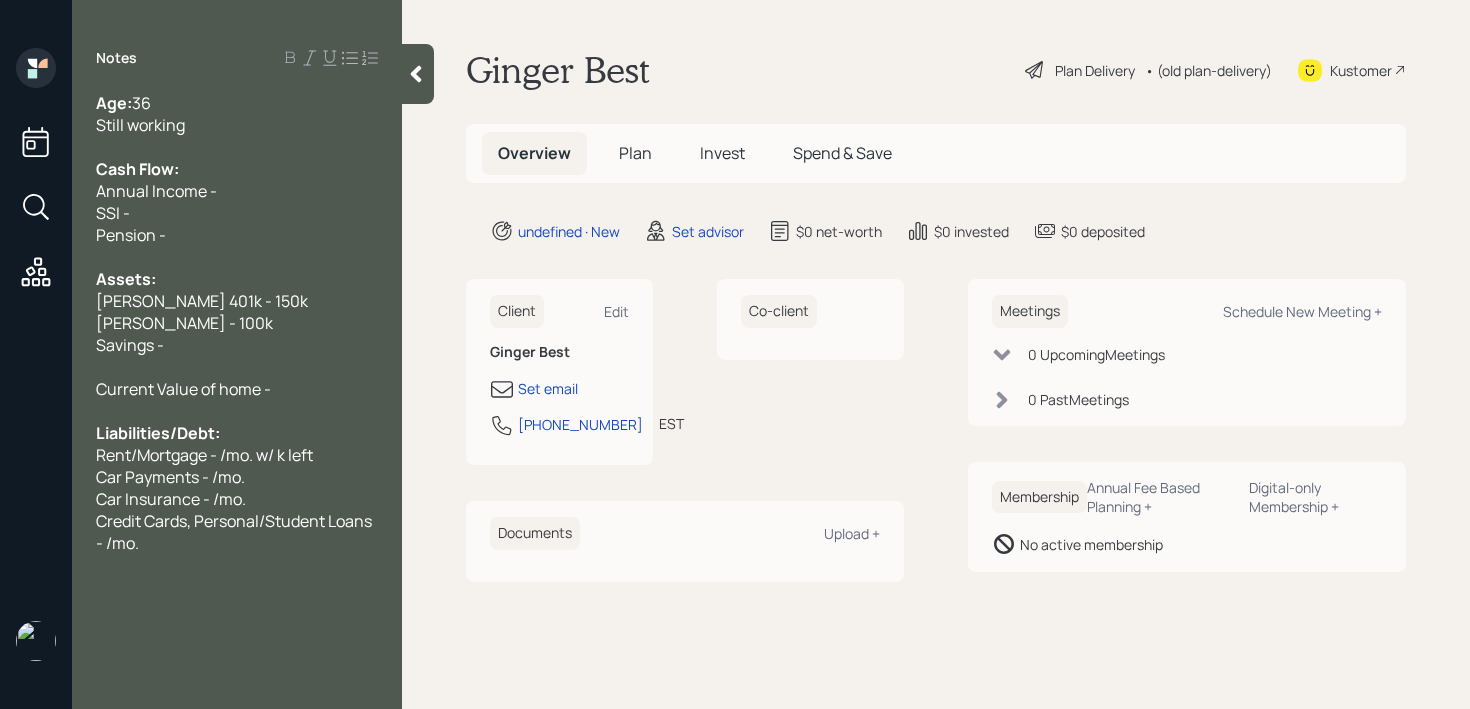click on "Savings -" at bounding box center [237, 345] 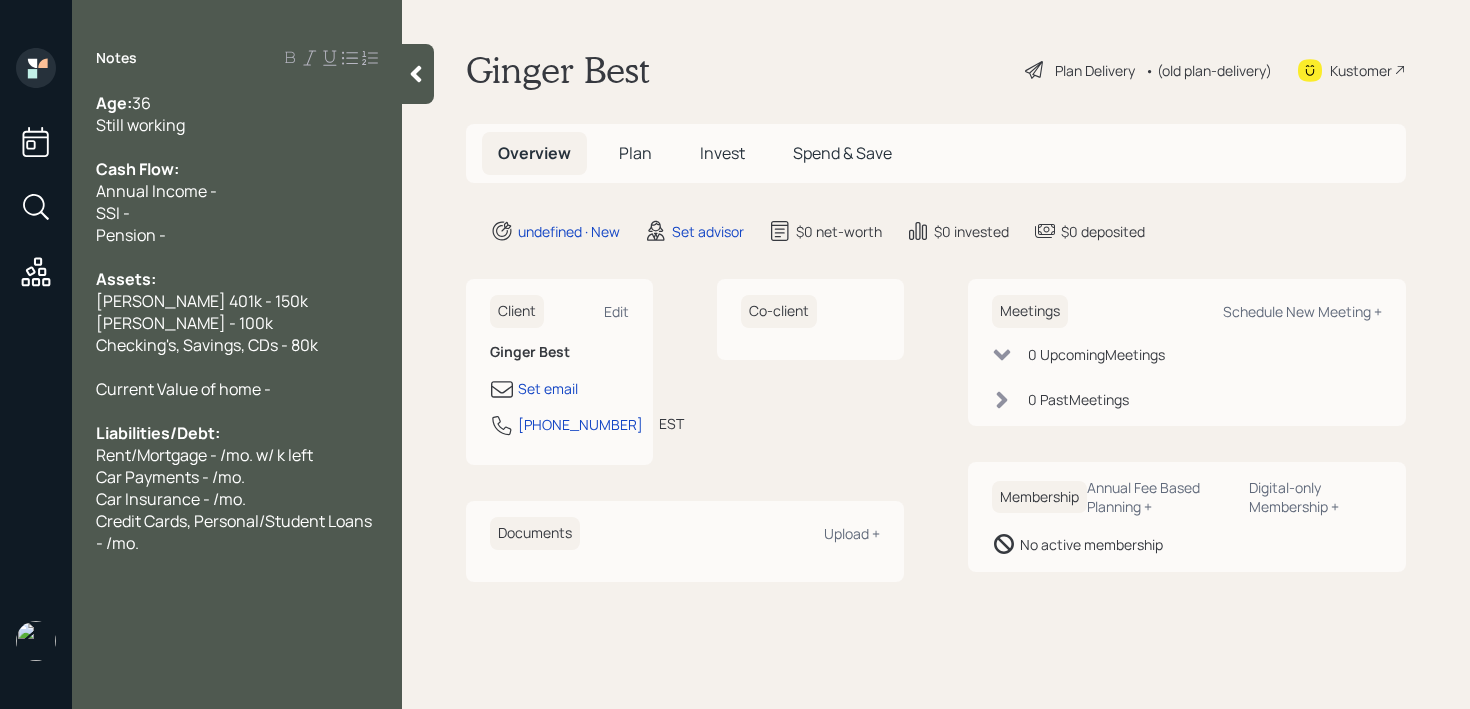 click on "Checking's, Savings, CDs - 80k" at bounding box center (207, 345) 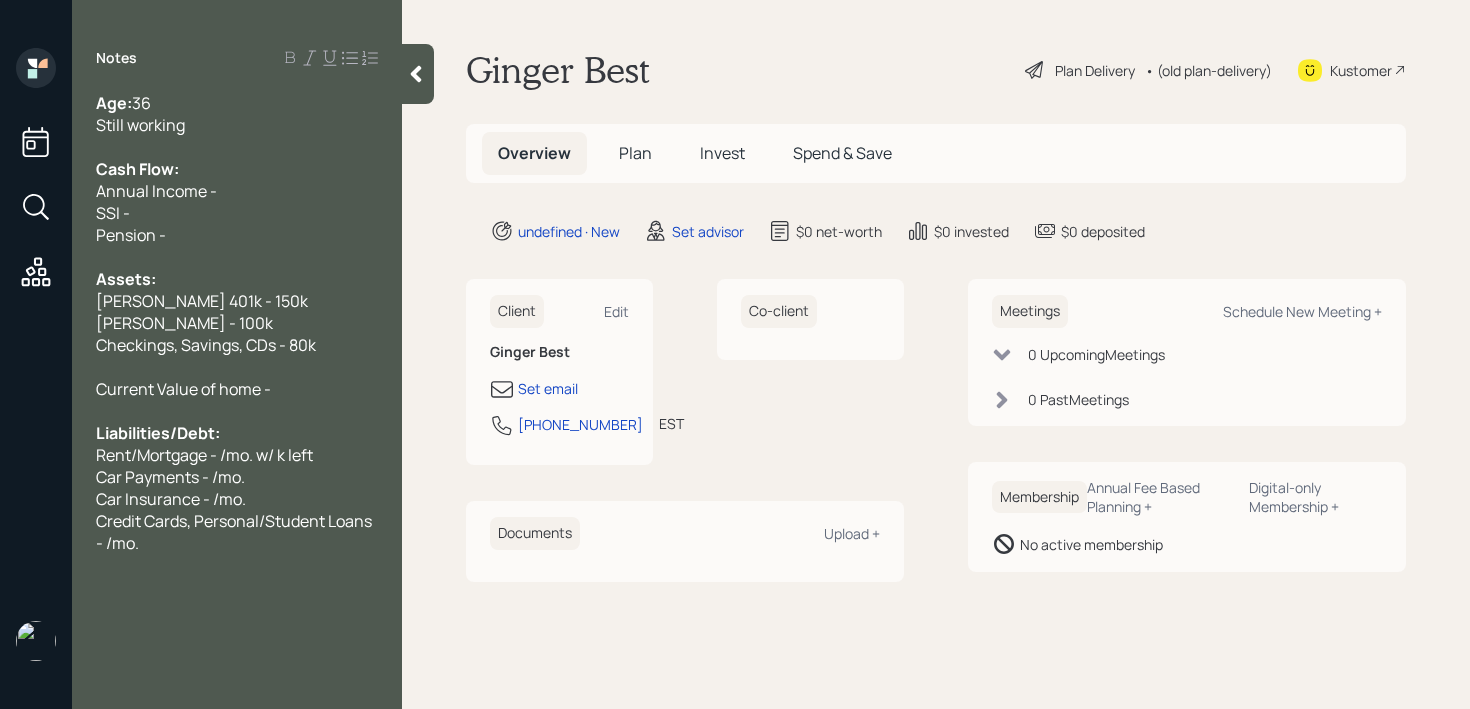 click at bounding box center (237, 367) 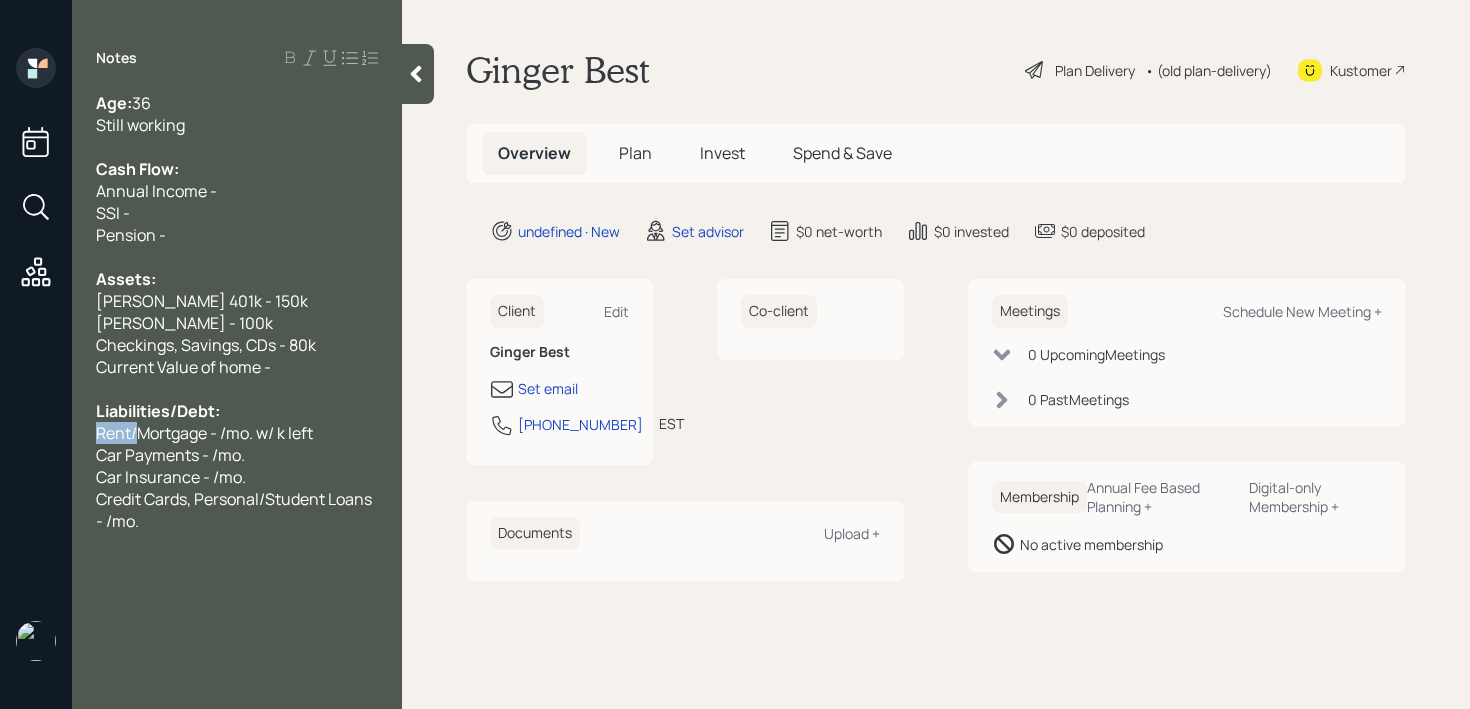 drag, startPoint x: 124, startPoint y: 437, endPoint x: 76, endPoint y: 437, distance: 48 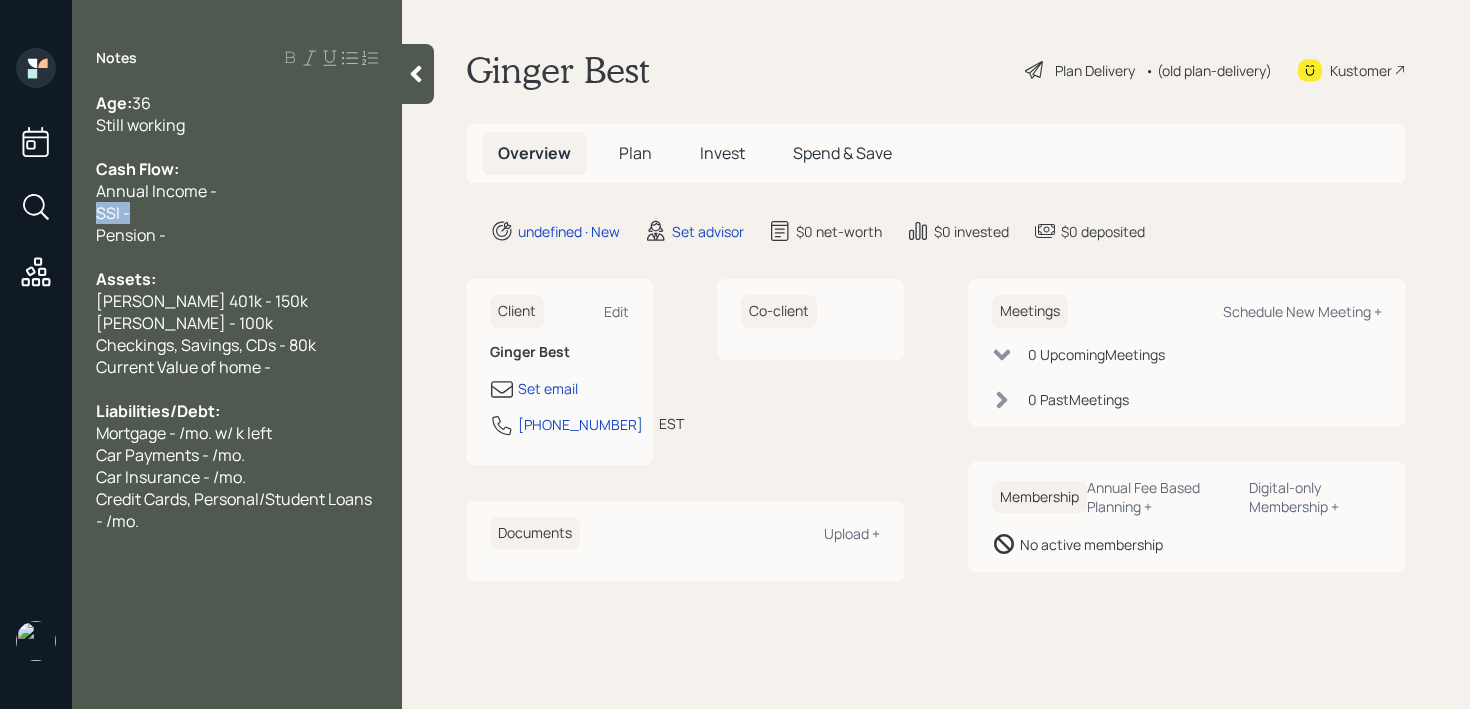 drag, startPoint x: 183, startPoint y: 222, endPoint x: 41, endPoint y: 222, distance: 142 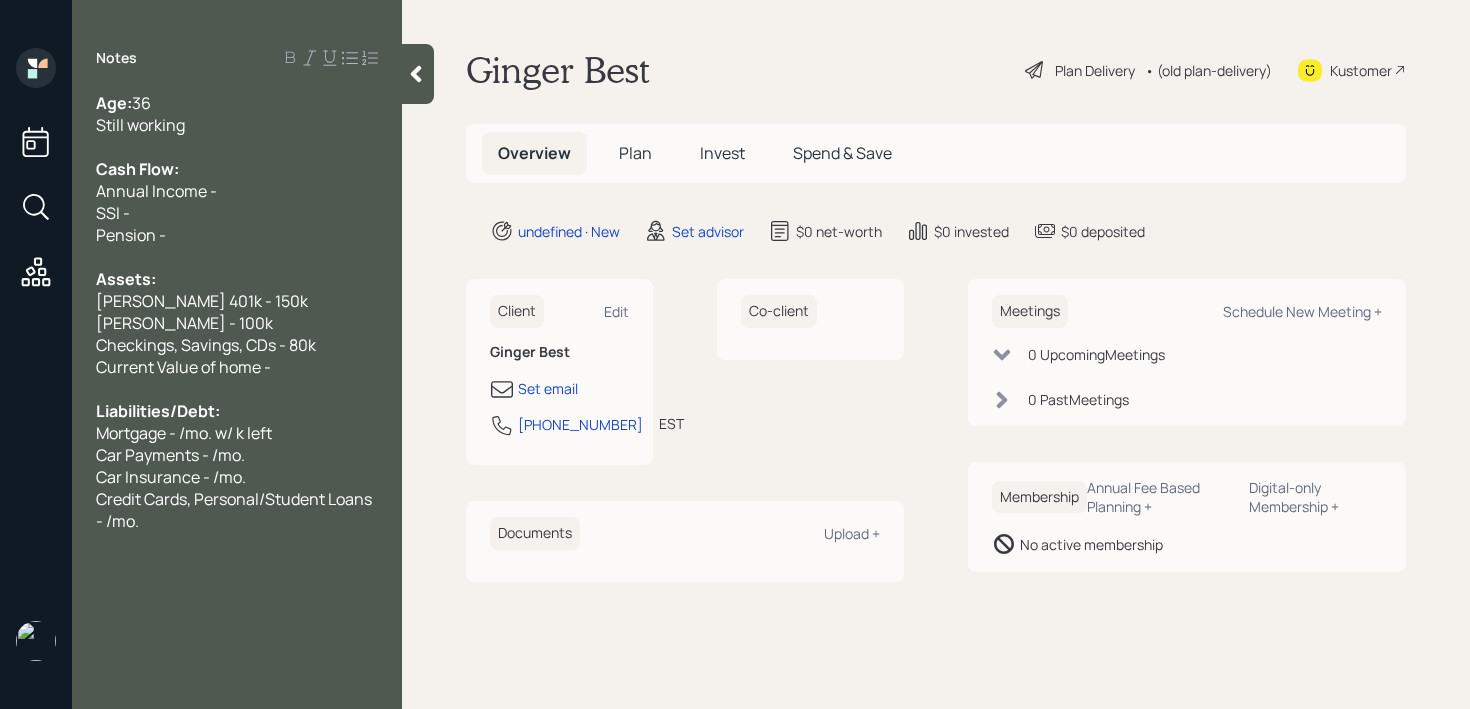 click on "Pension -" at bounding box center (131, 235) 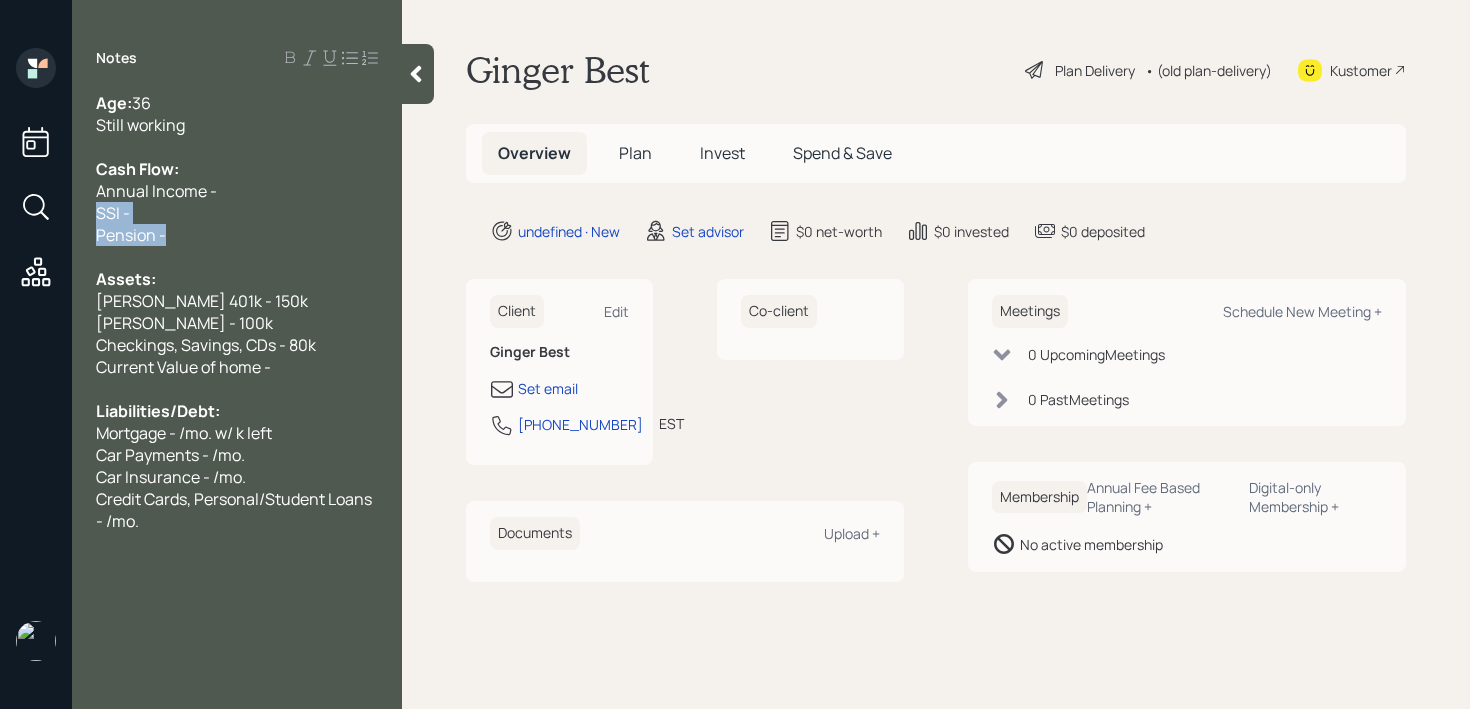 drag, startPoint x: 172, startPoint y: 235, endPoint x: 63, endPoint y: 211, distance: 111.61093 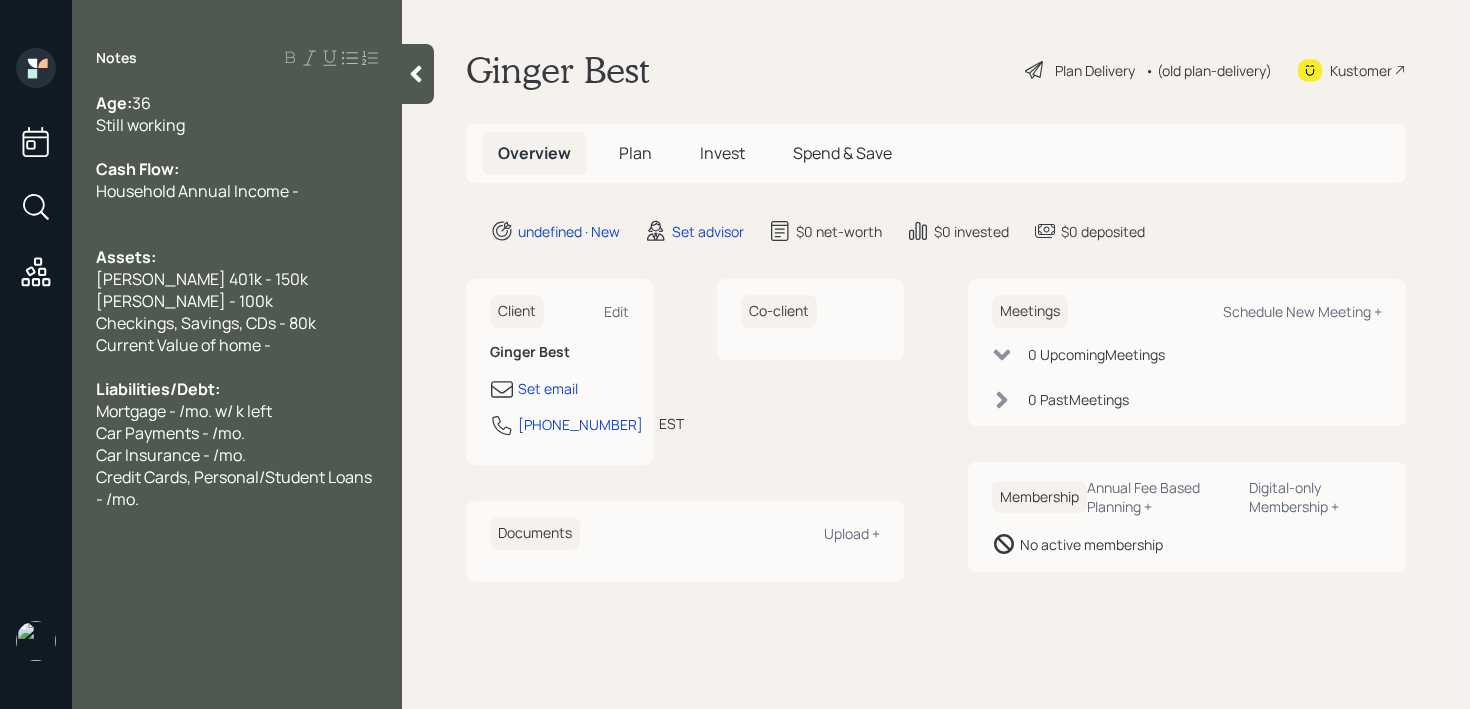 click at bounding box center [237, 367] 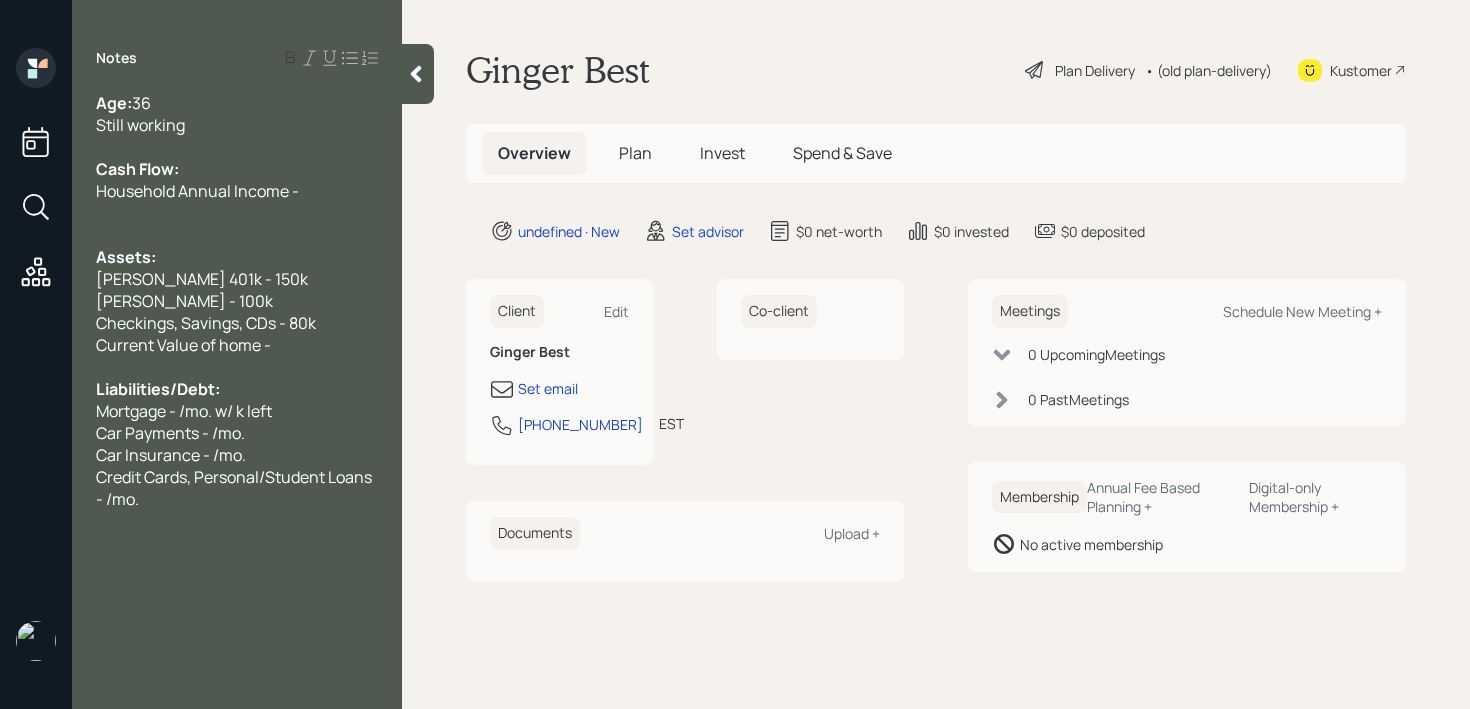 click on "Mortgage - /mo. w/ k left" at bounding box center [184, 411] 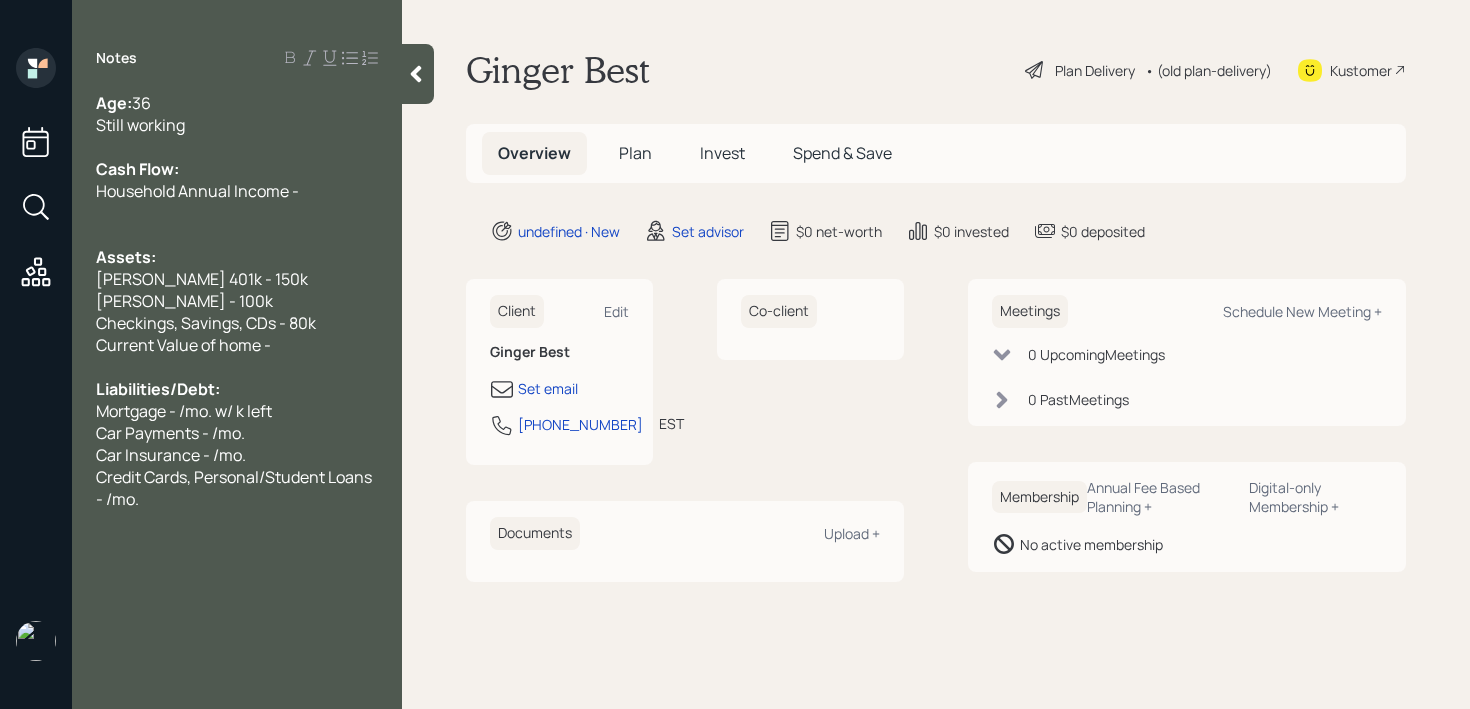 click on "Mortgage - /mo. w/ k left" at bounding box center (184, 411) 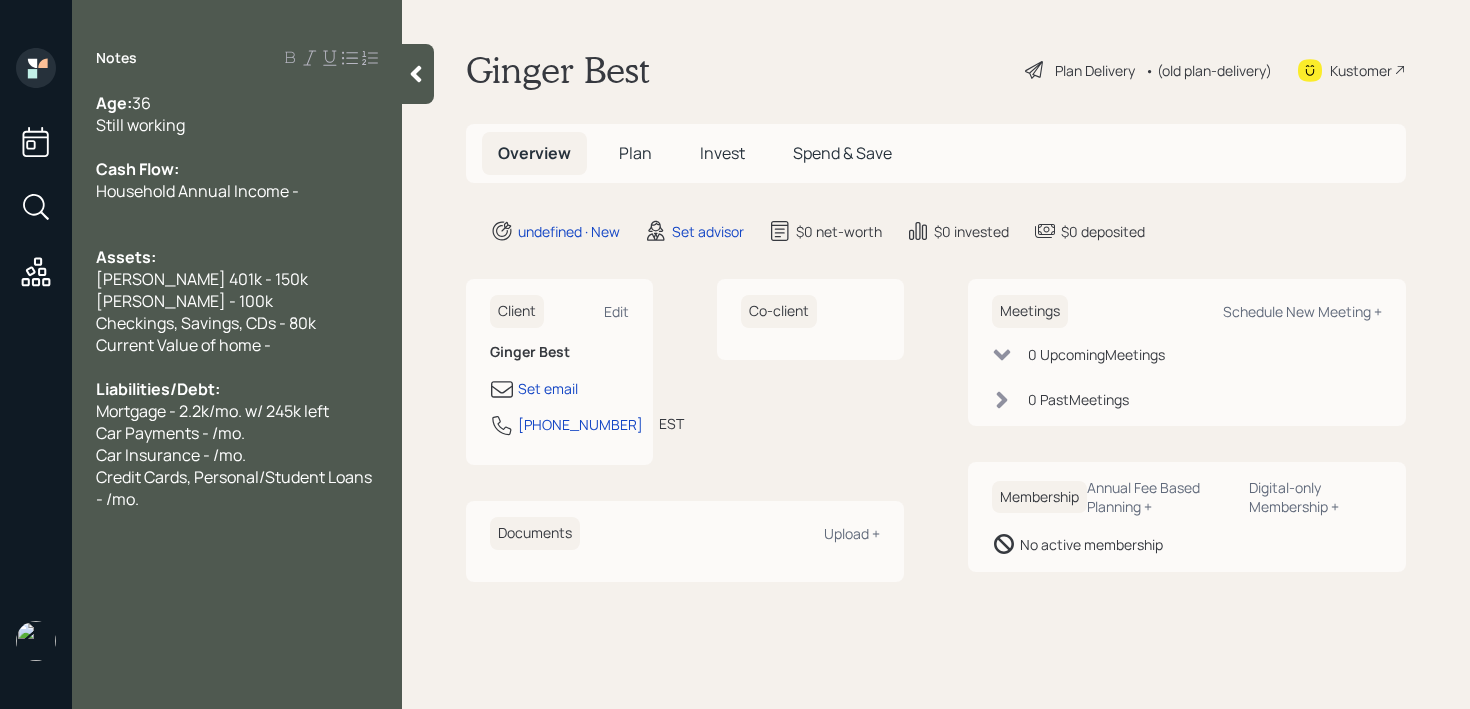 click on "Car Insurance - /mo." at bounding box center (237, 455) 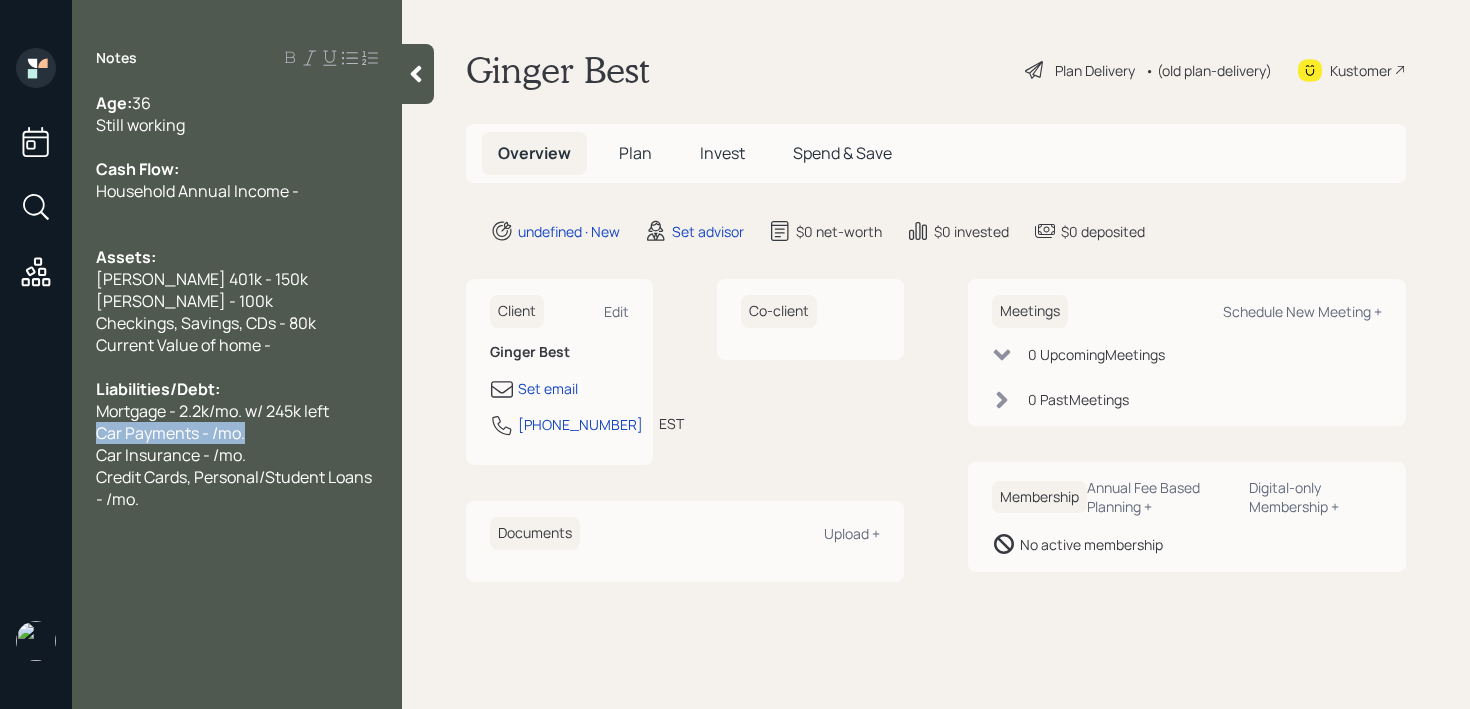 drag, startPoint x: 331, startPoint y: 439, endPoint x: 0, endPoint y: 437, distance: 331.00604 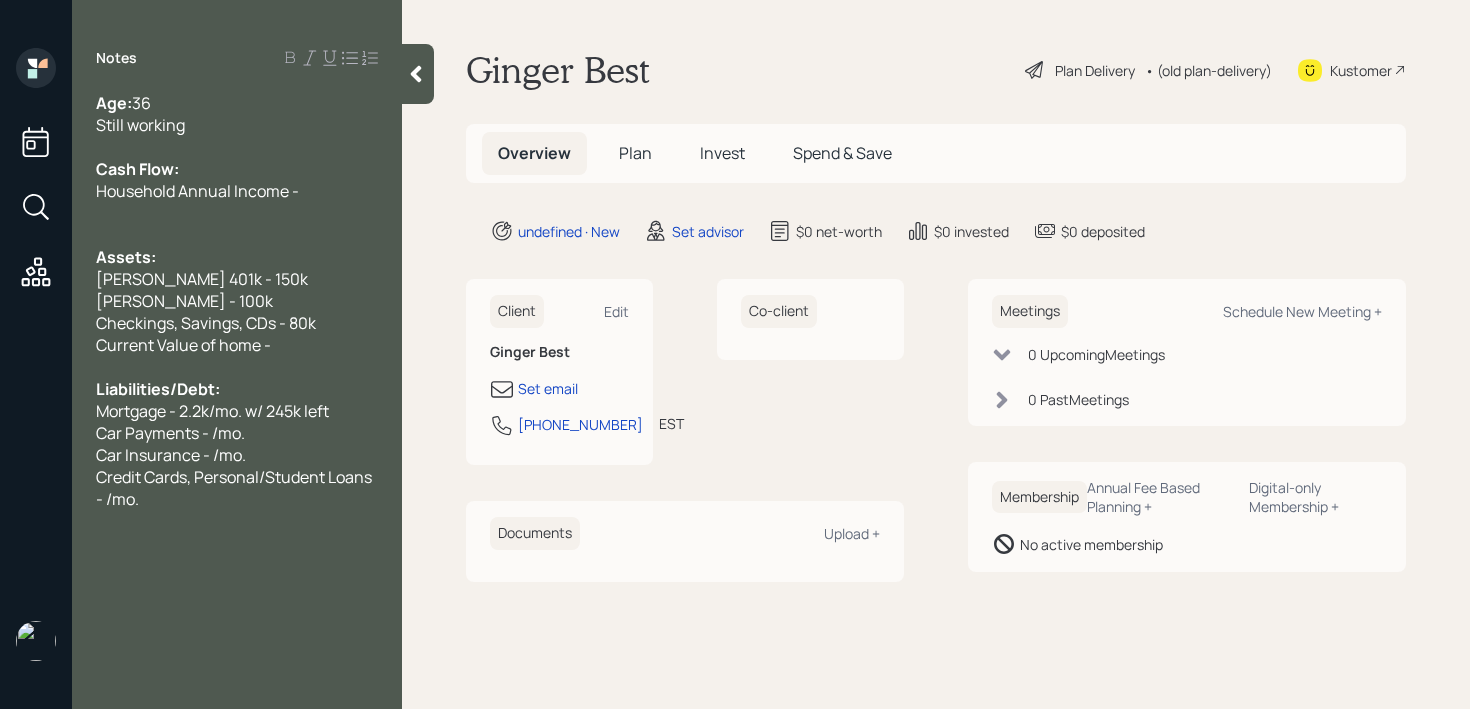 click on "Car Insurance - /mo." at bounding box center (237, 455) 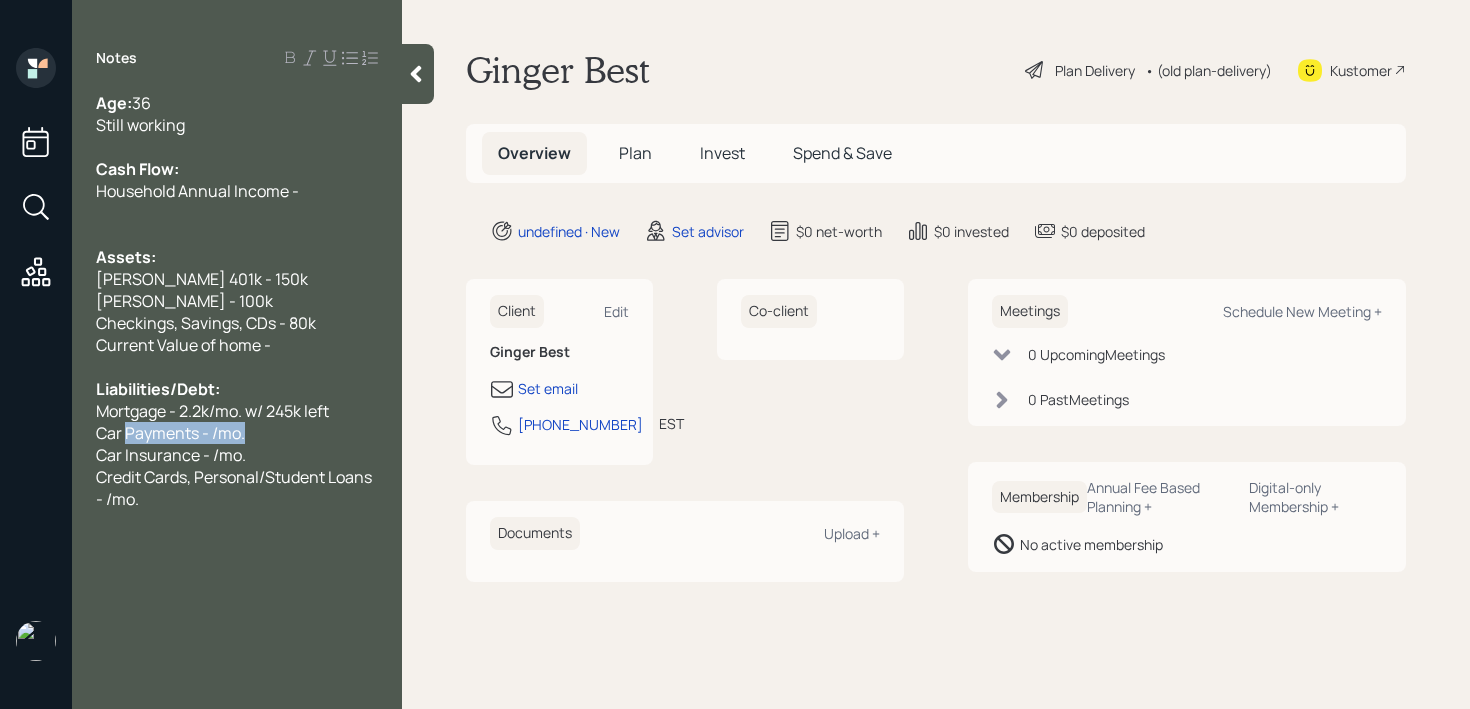 drag, startPoint x: 277, startPoint y: 437, endPoint x: 6, endPoint y: 437, distance: 271 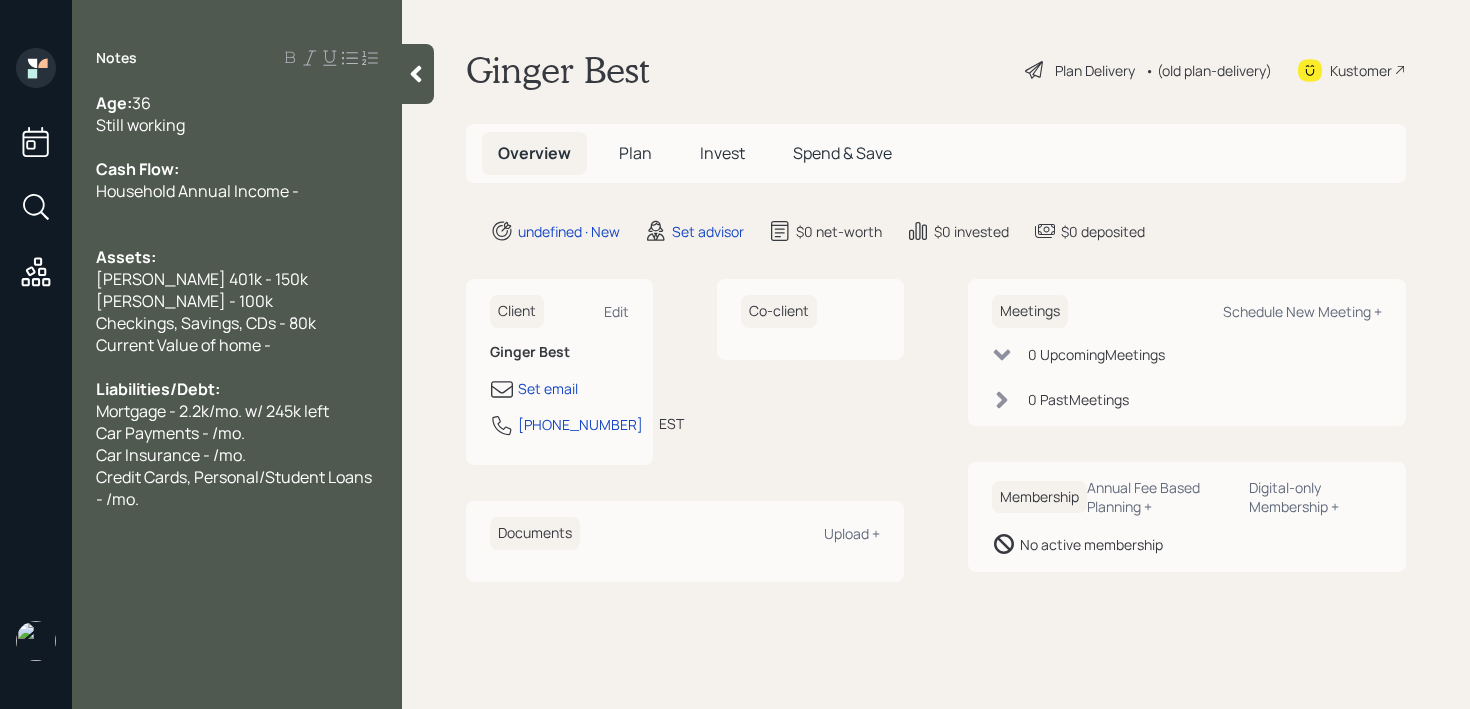 click on "Car Payments - /mo." at bounding box center [170, 433] 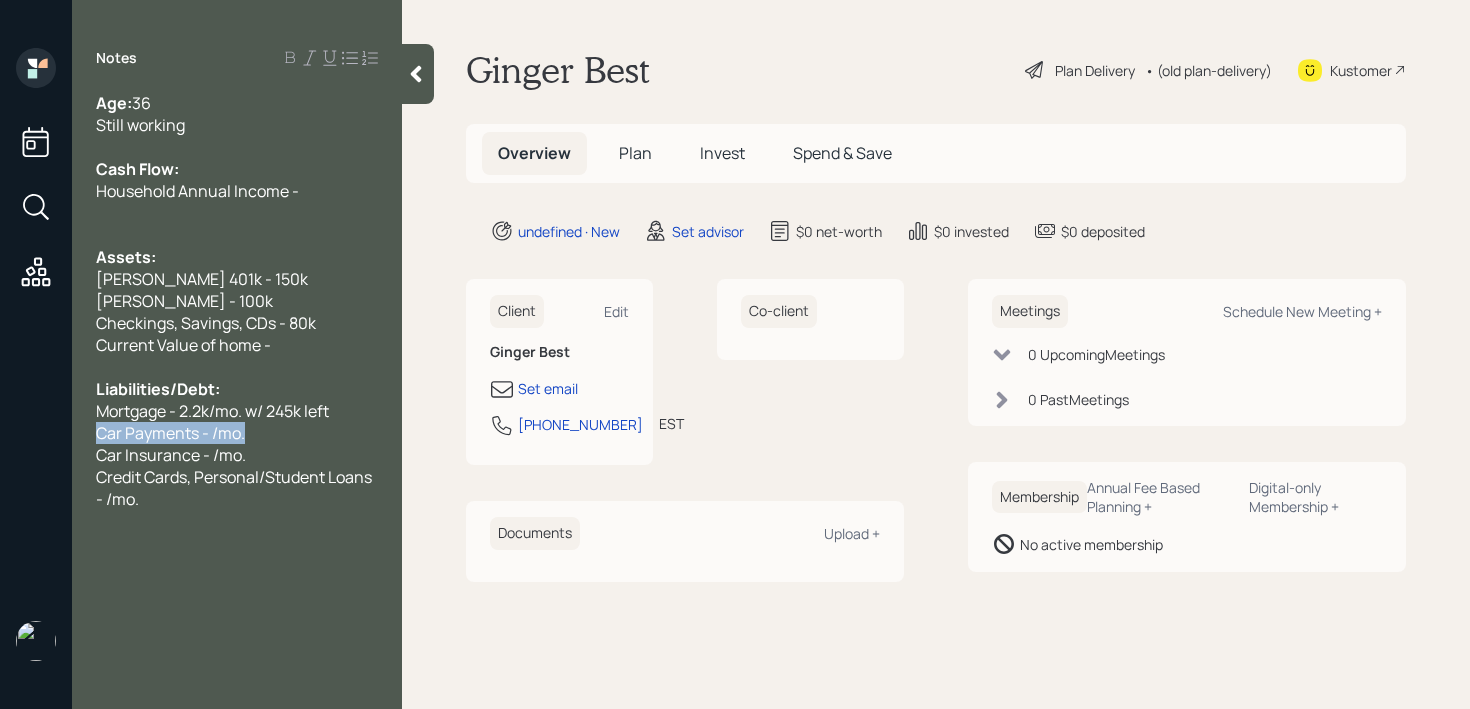 drag, startPoint x: 289, startPoint y: 431, endPoint x: 16, endPoint y: 431, distance: 273 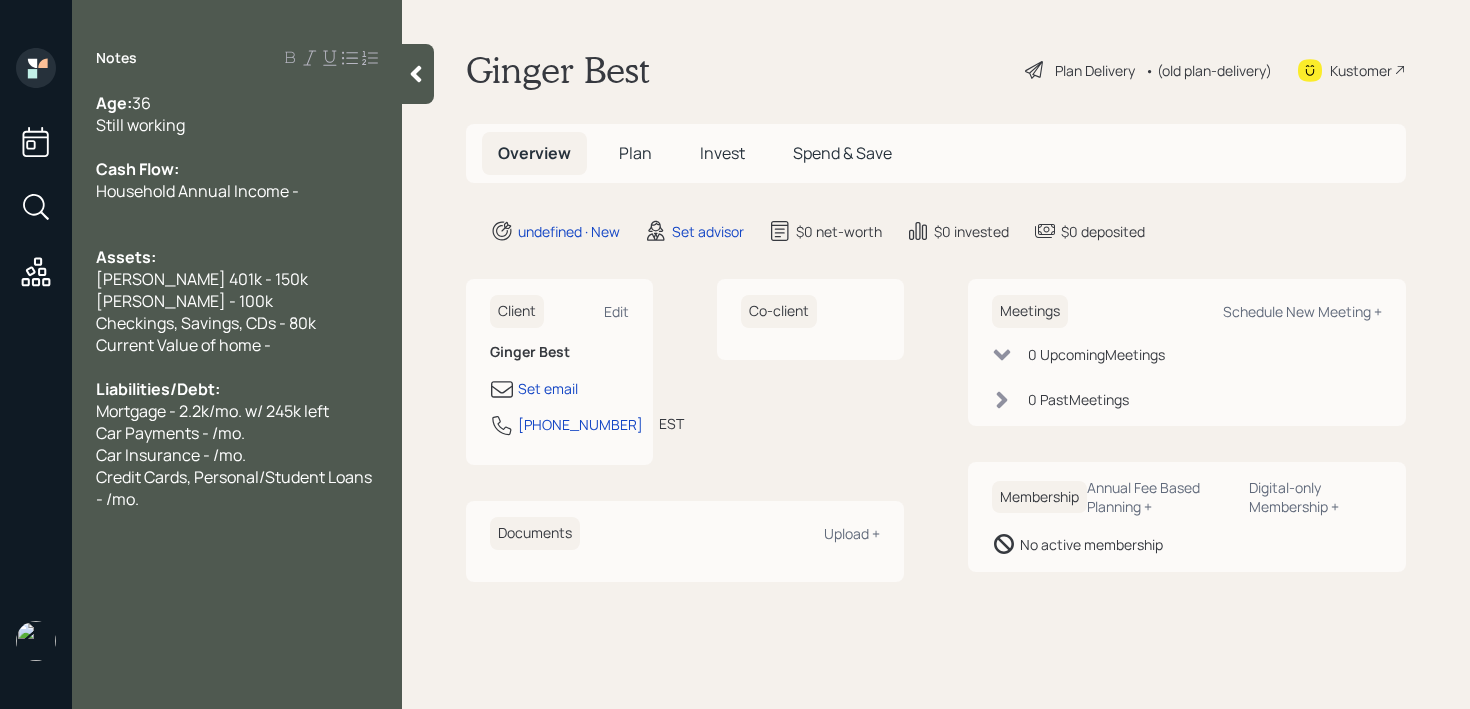 click on "Car Payments - /mo." at bounding box center [237, 433] 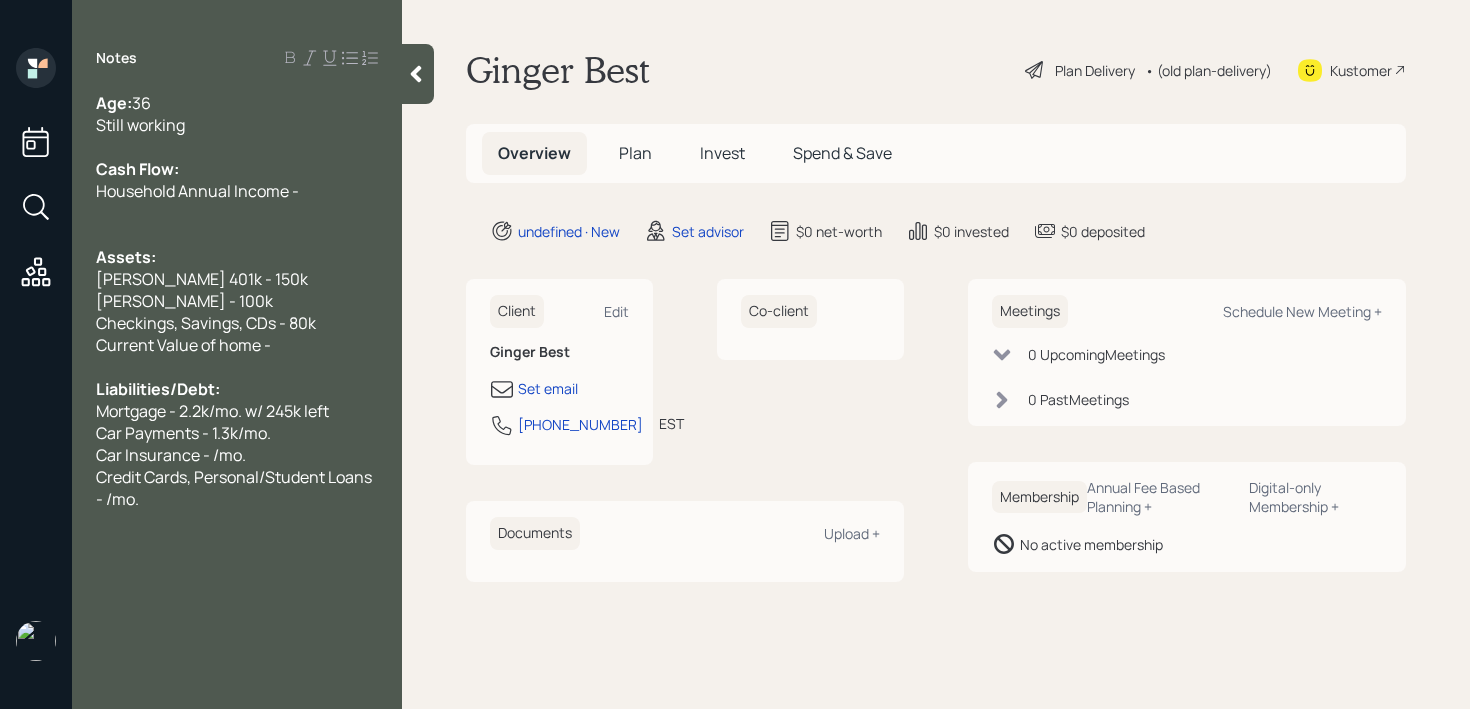 click on "Car Insurance - /mo." at bounding box center (171, 455) 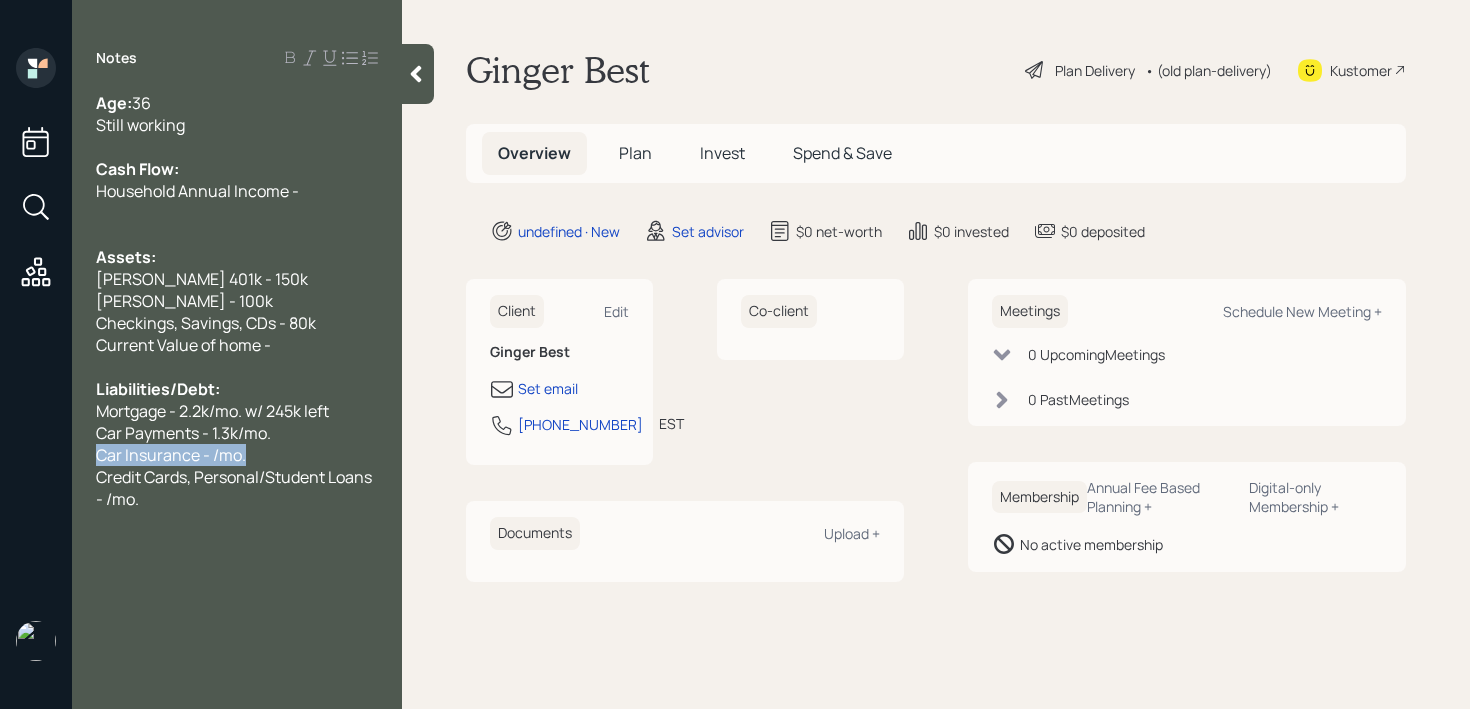 drag, startPoint x: 248, startPoint y: 454, endPoint x: 0, endPoint y: 454, distance: 248 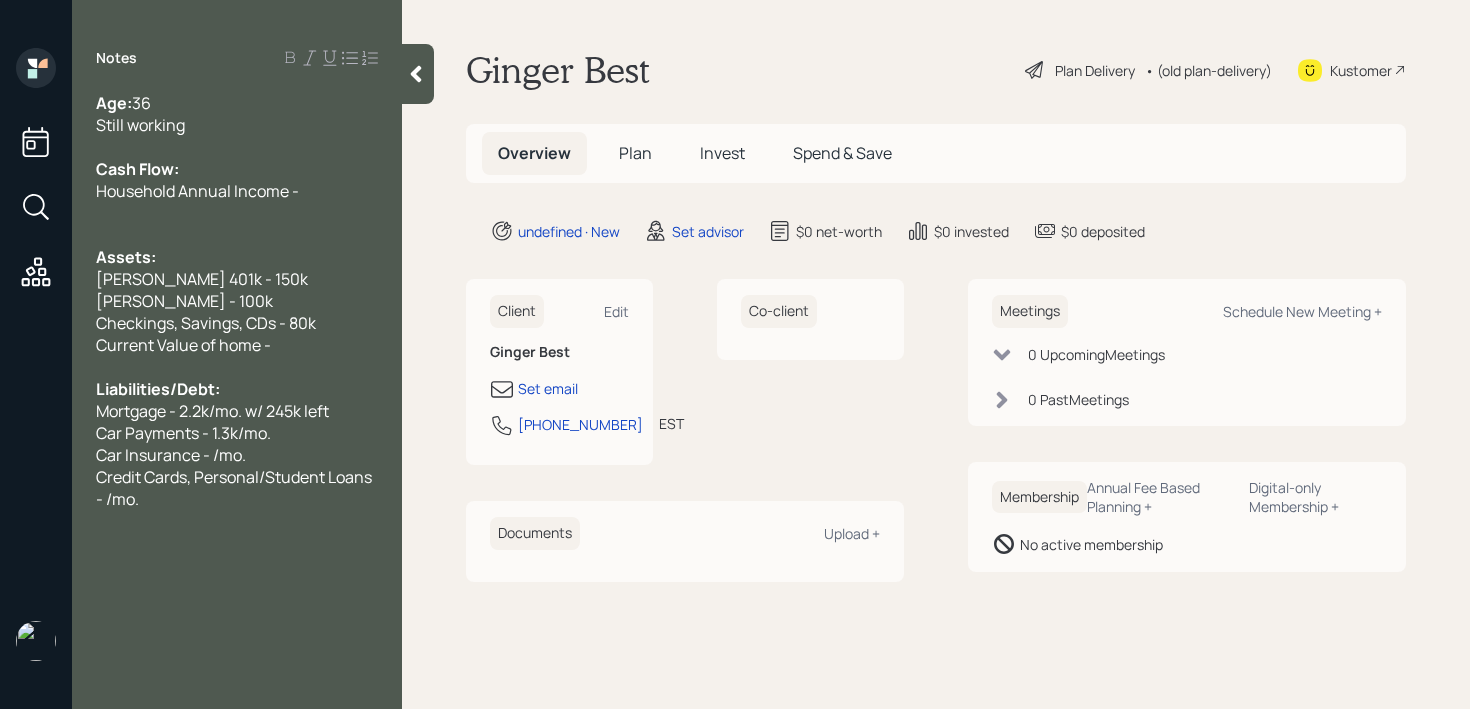 click on "Credit Cards, Personal/Student Loans - /mo." at bounding box center [235, 488] 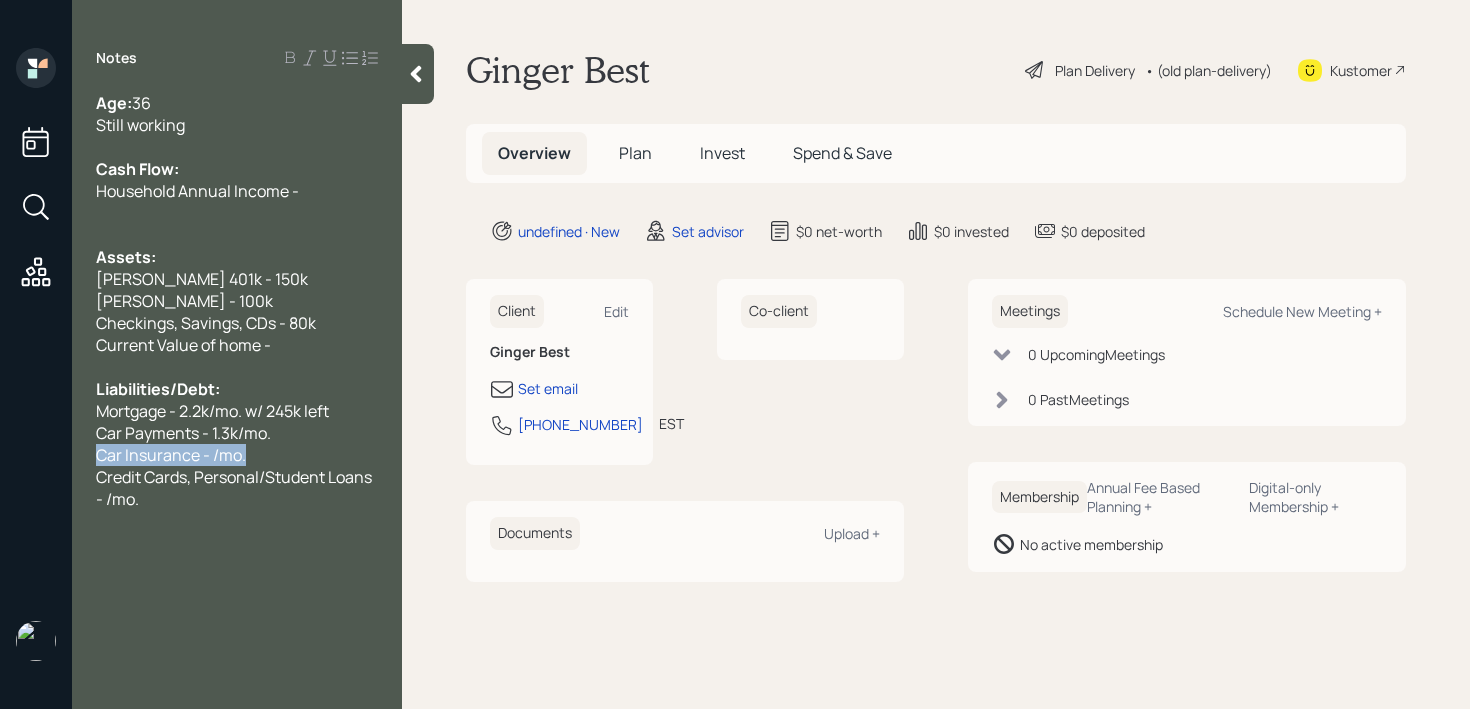 drag, startPoint x: 145, startPoint y: 461, endPoint x: 0, endPoint y: 457, distance: 145.05516 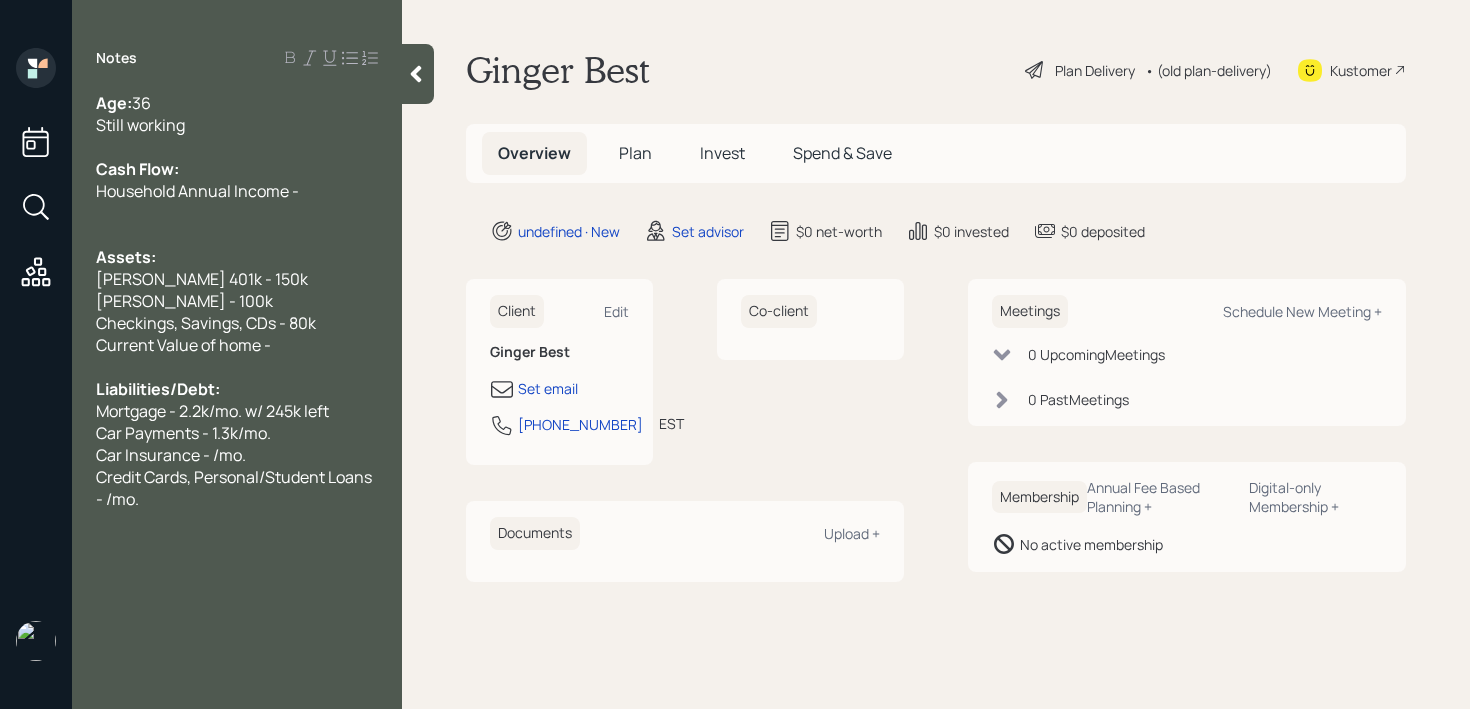 click on "Car Insurance - /mo." at bounding box center (237, 455) 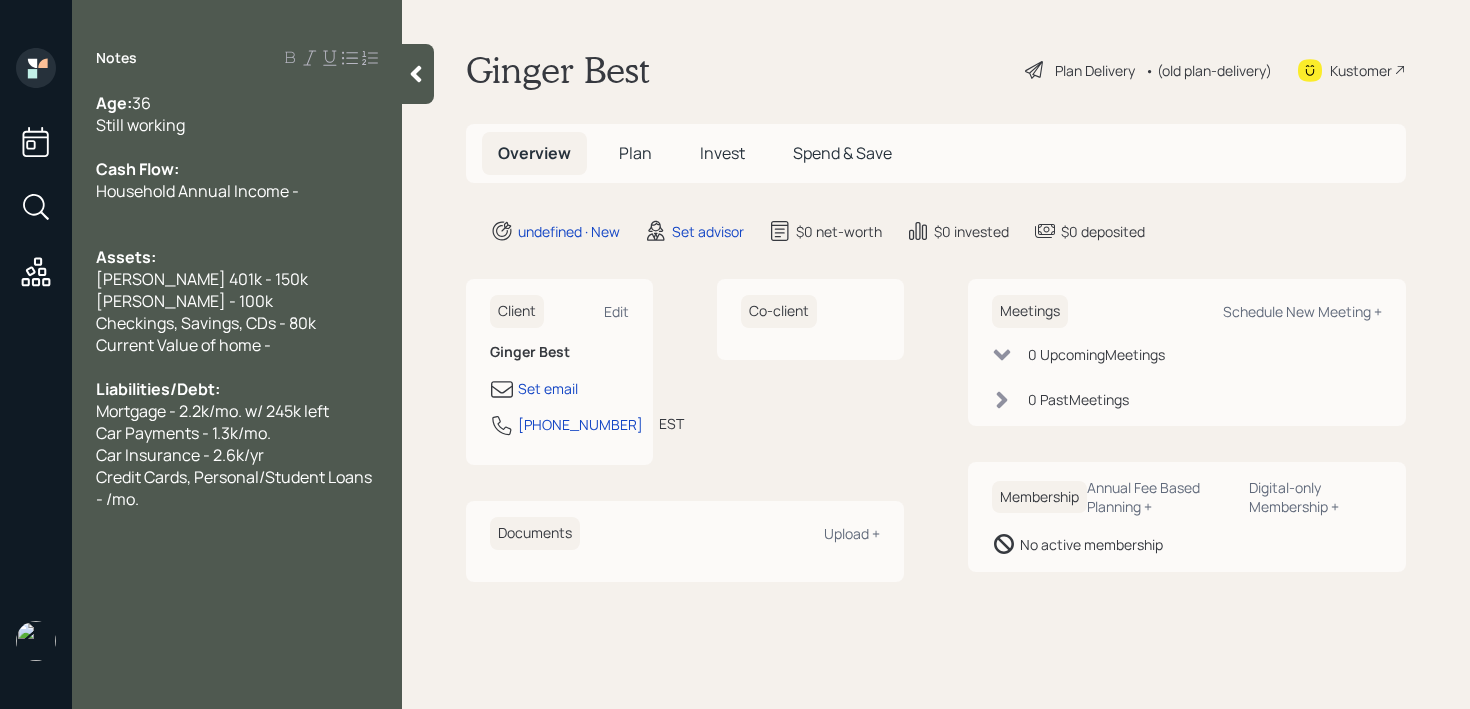 click on "Notes Age:  [DEMOGRAPHIC_DATA] Still working Cash Flow: Household Annual Income - Assets: [PERSON_NAME] 401k - 150k [PERSON_NAME] - 100k Checkings, Savings, CDs - 80k Current Value of home - Liabilities/Debt: Mortgage - 2.2k/mo. w/ 245k left Car Payments - 1.3k/mo. Car Insurance - 2.6k/yr Credit Cards, Personal/Student Loans - /mo." at bounding box center [237, 366] 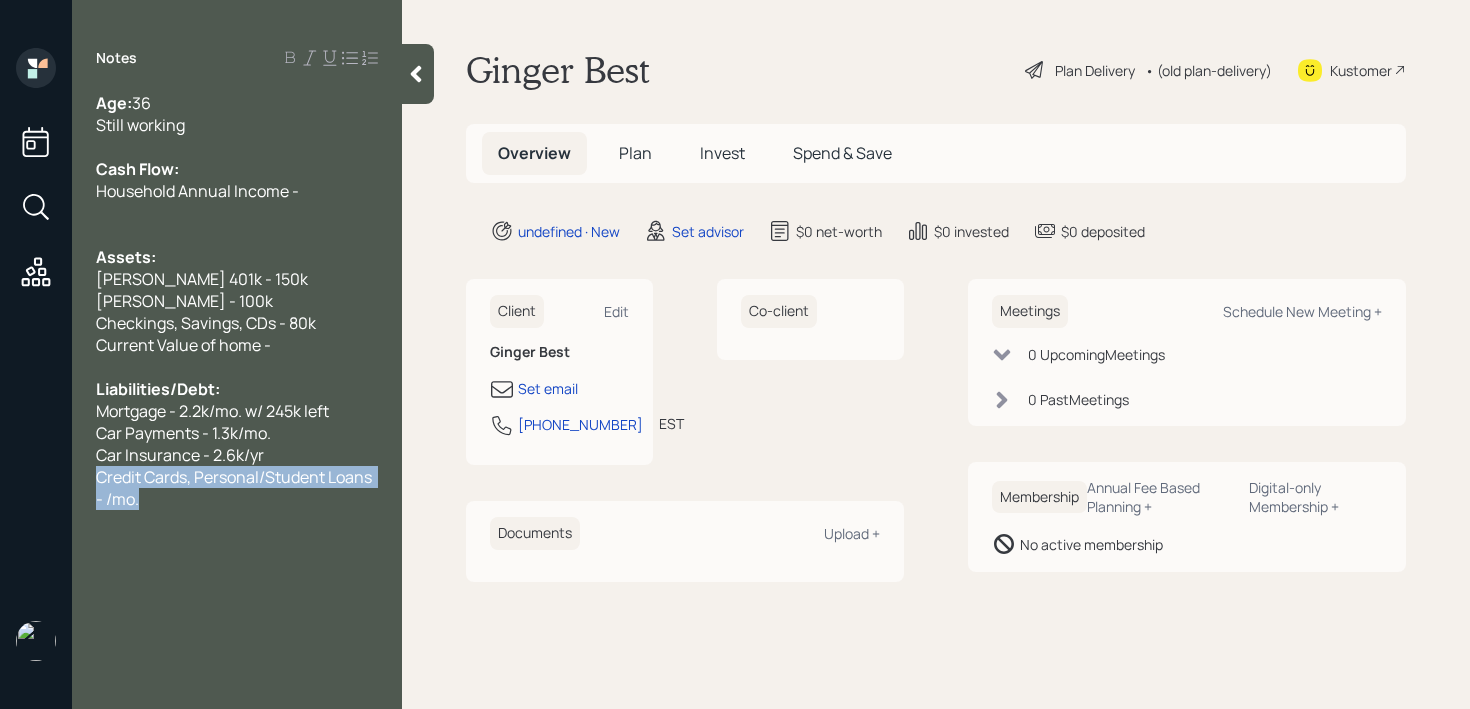 drag, startPoint x: 246, startPoint y: 492, endPoint x: 56, endPoint y: 479, distance: 190.44421 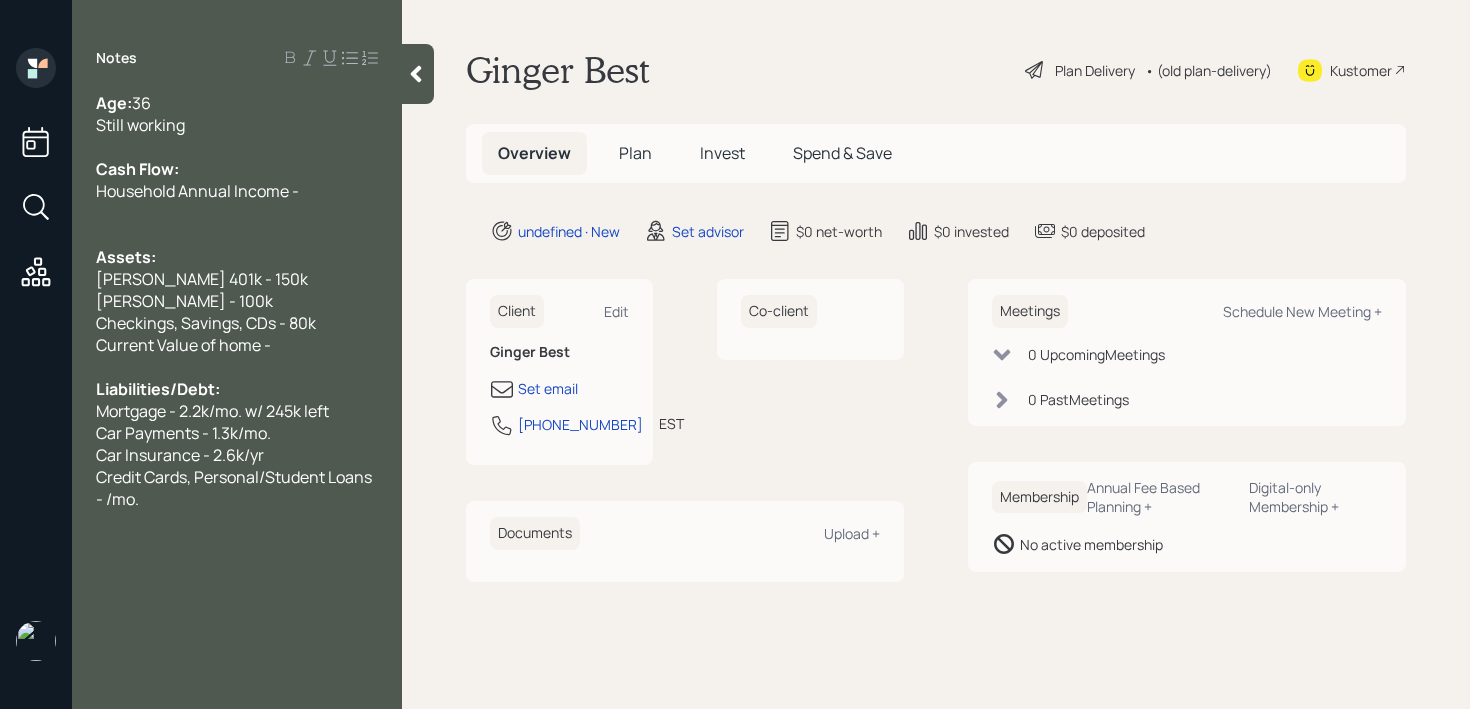 click on "Still working" at bounding box center (237, 125) 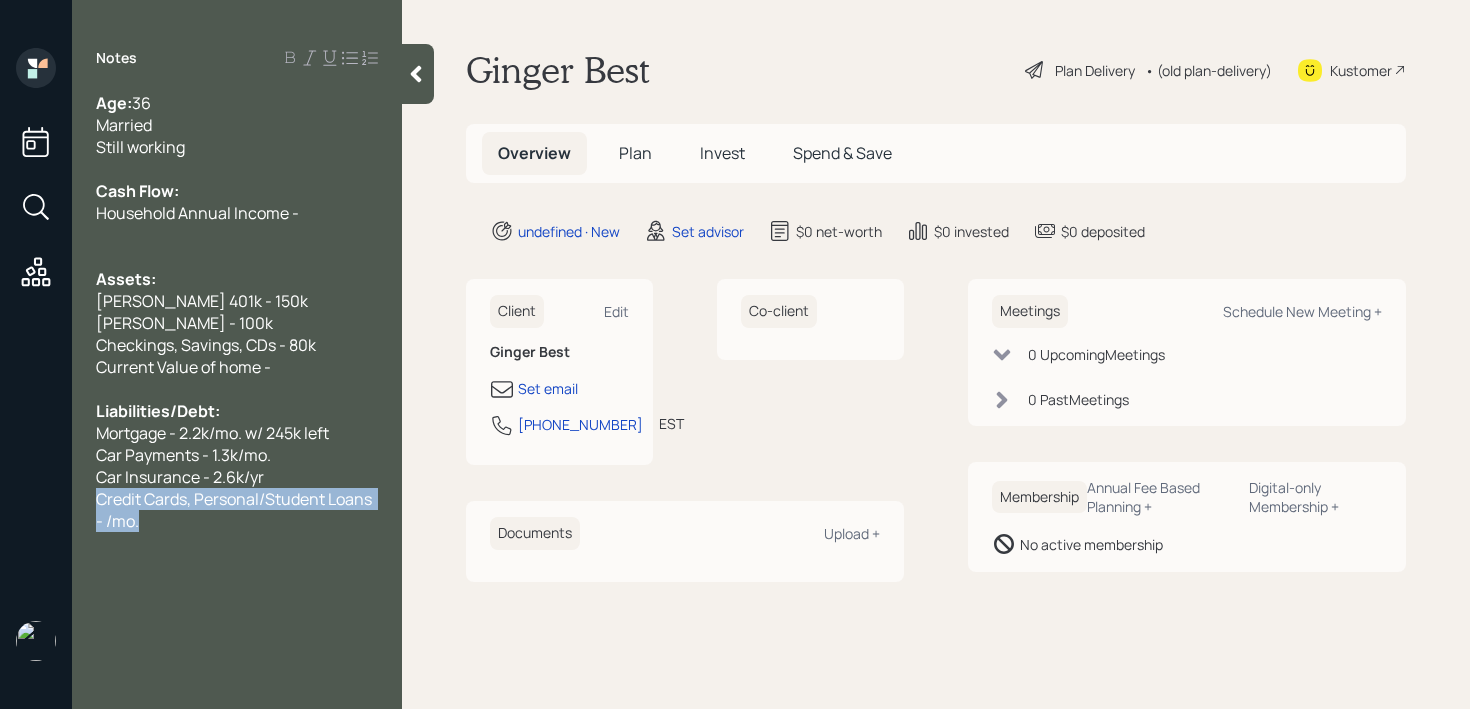 drag, startPoint x: 148, startPoint y: 512, endPoint x: 88, endPoint y: 502, distance: 60.827625 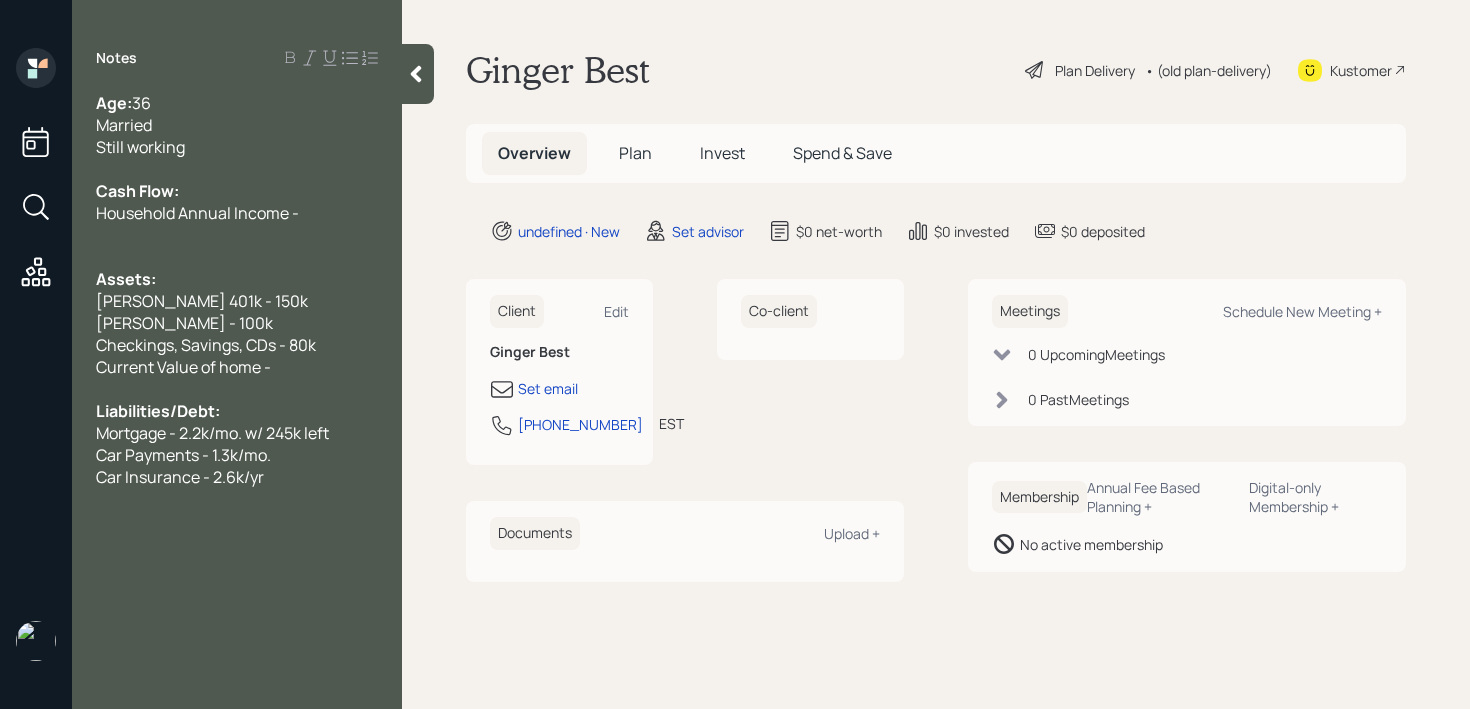 click on "Current Value of home -" at bounding box center [237, 367] 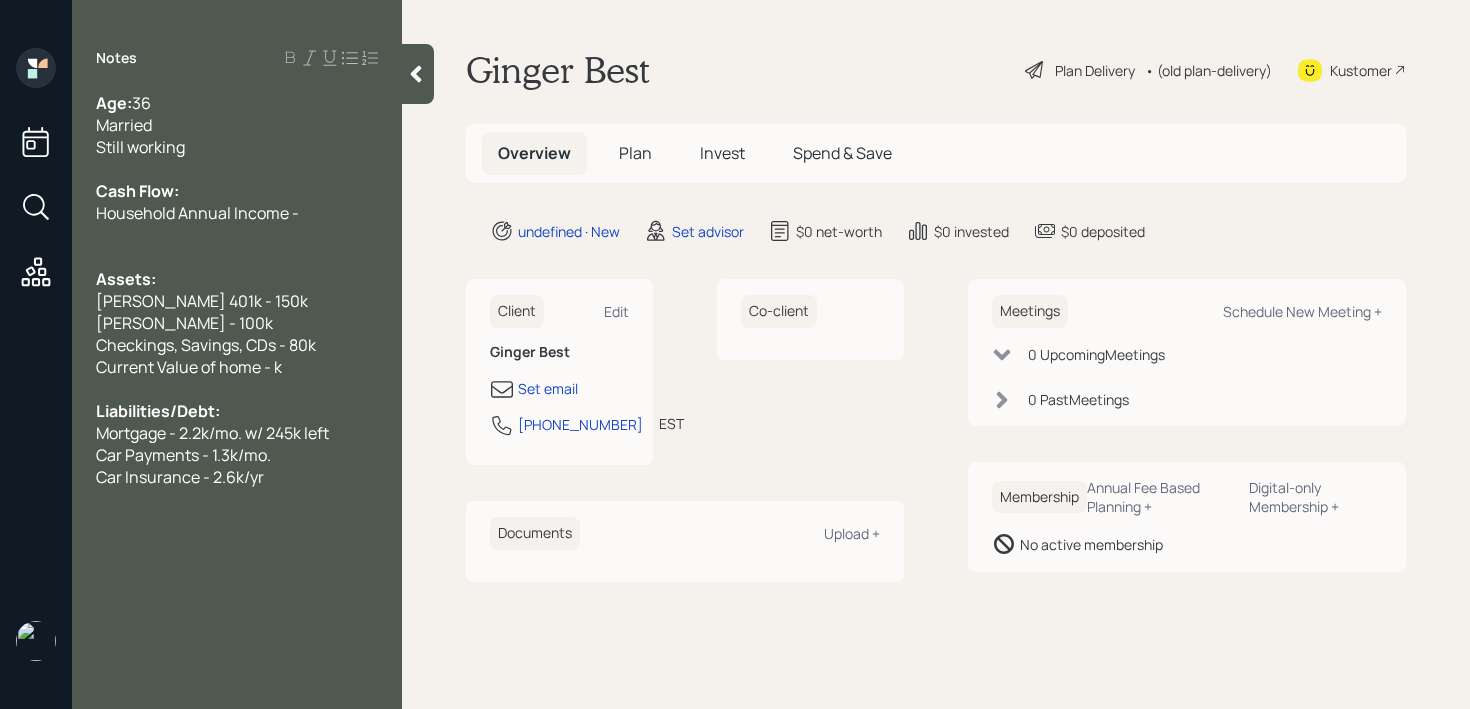 click at bounding box center (237, 169) 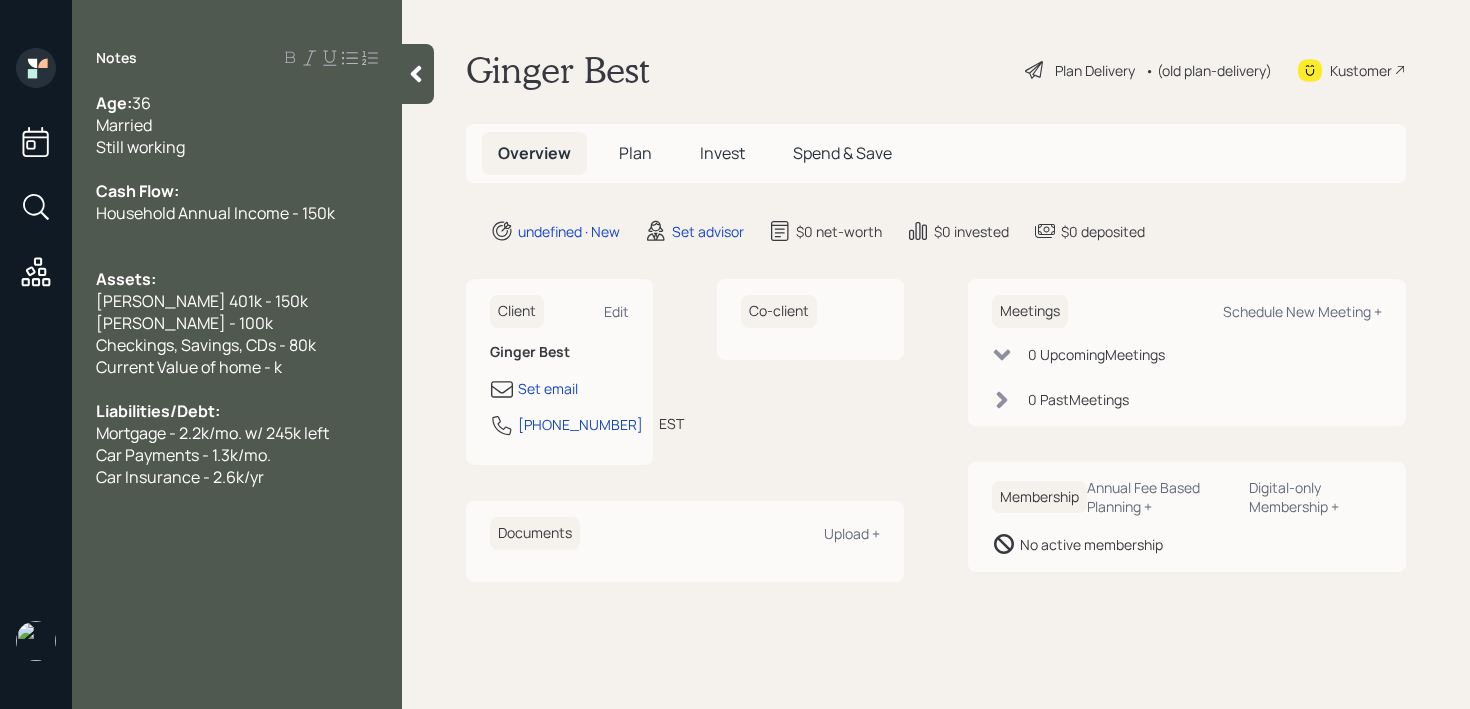 click at bounding box center (237, 257) 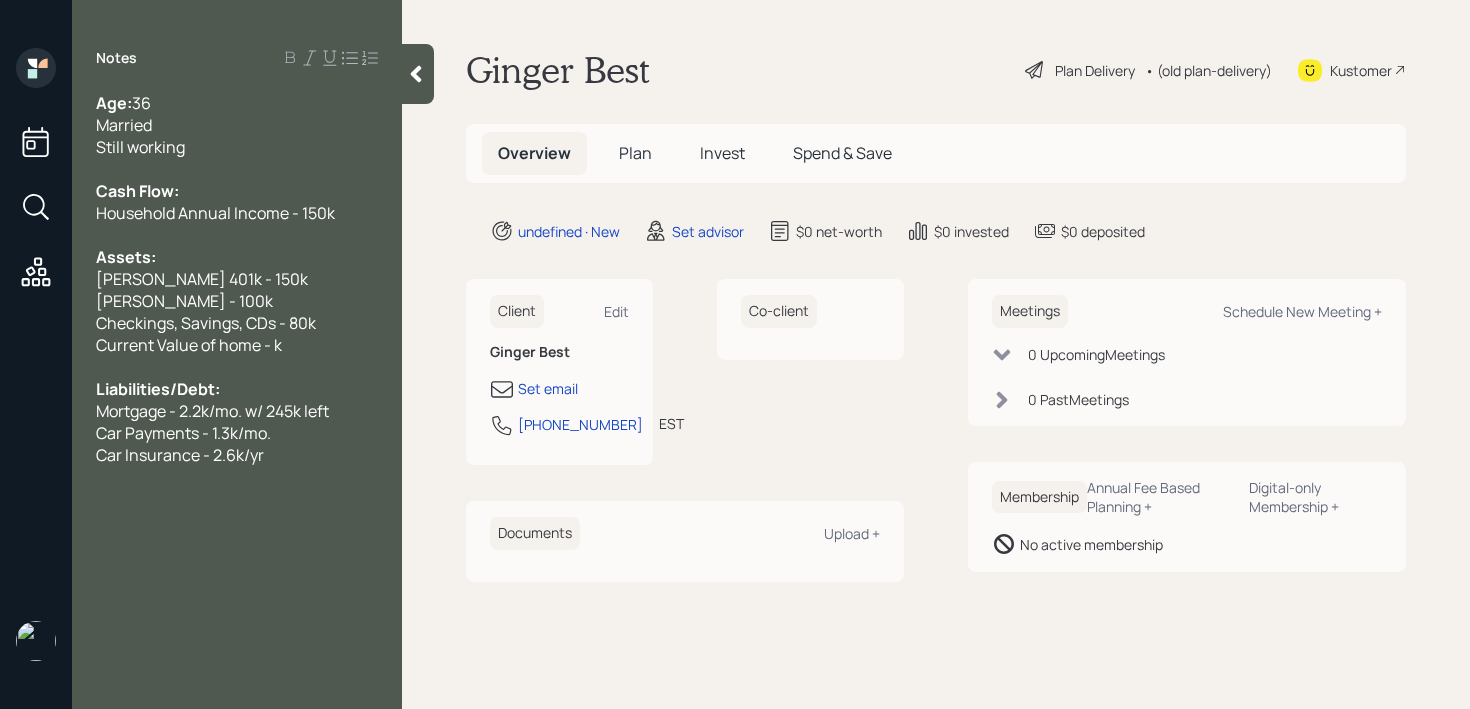 click on "Current Value of home - k" at bounding box center [189, 345] 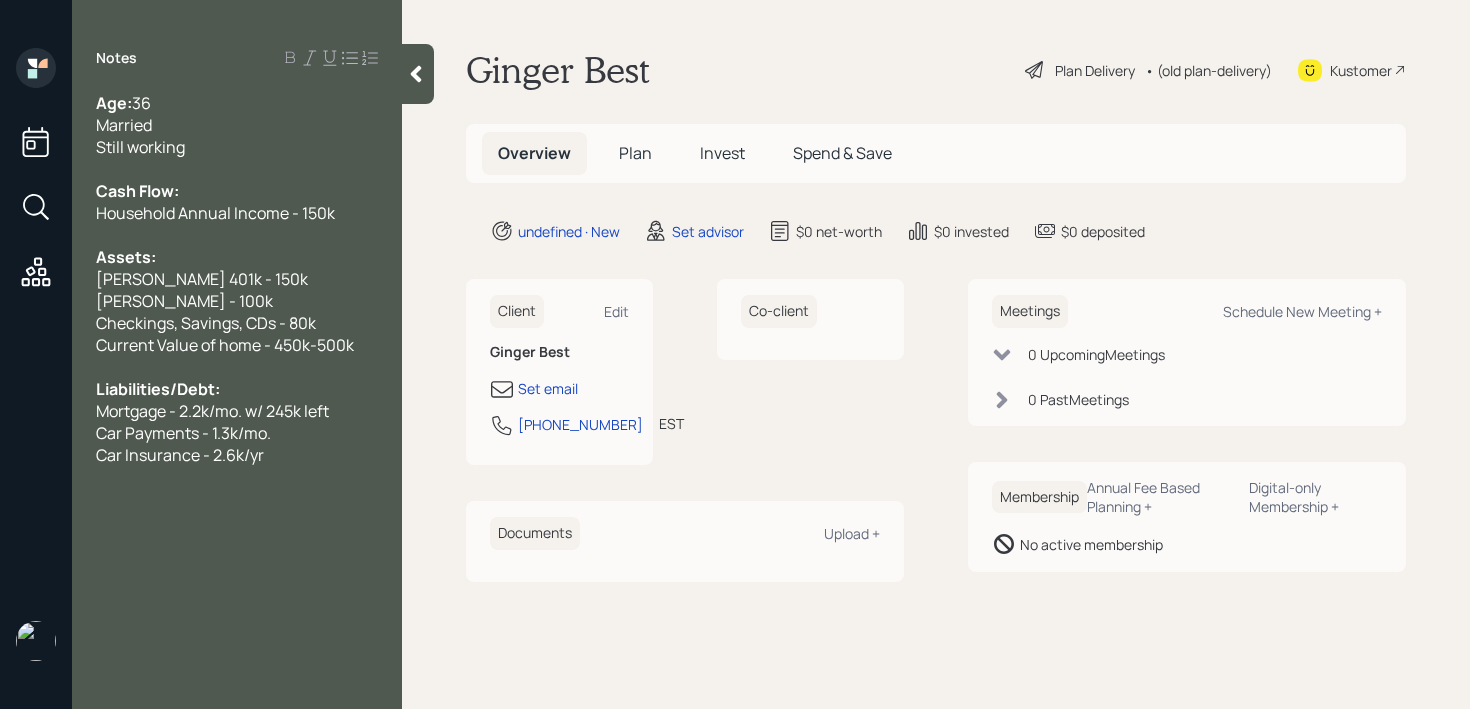 click on "Car Insurance - 2.6k/yr" at bounding box center (237, 455) 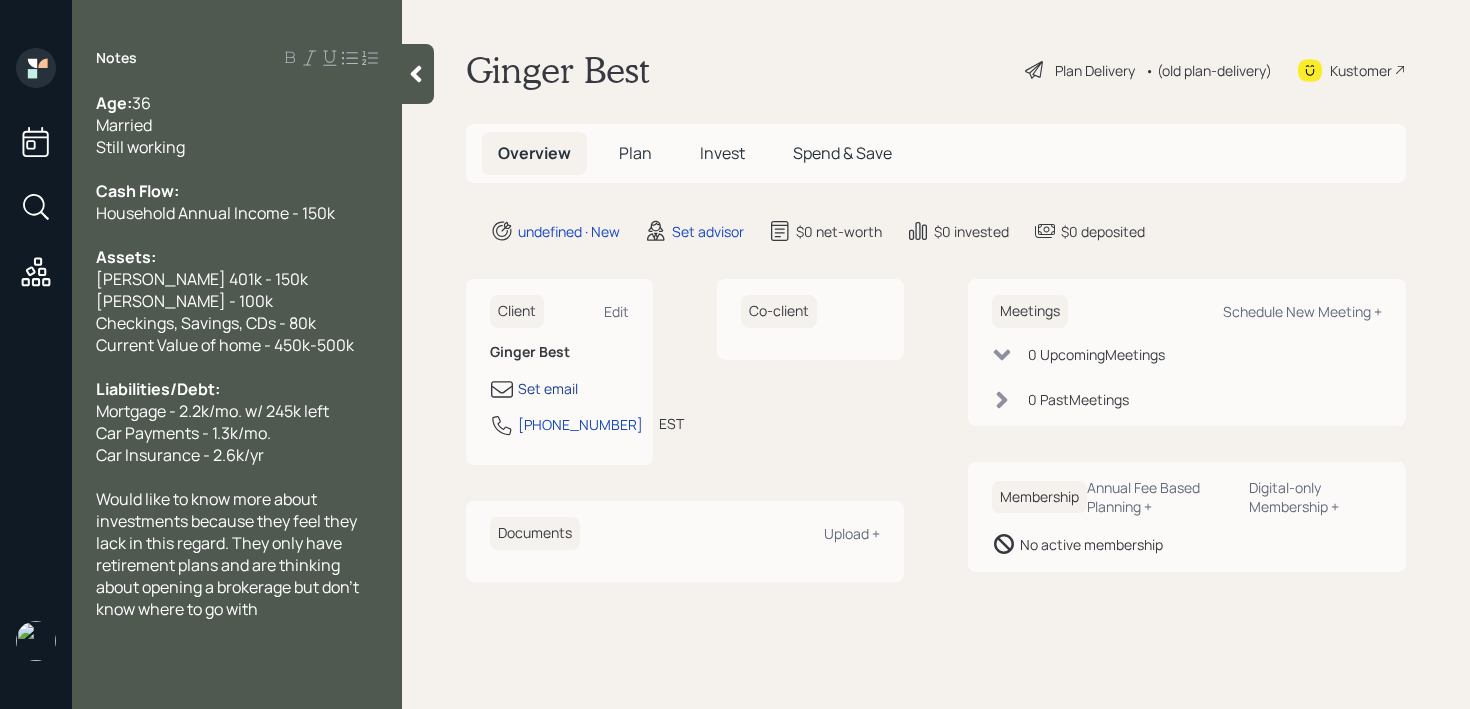 click on "Set email" at bounding box center [548, 388] 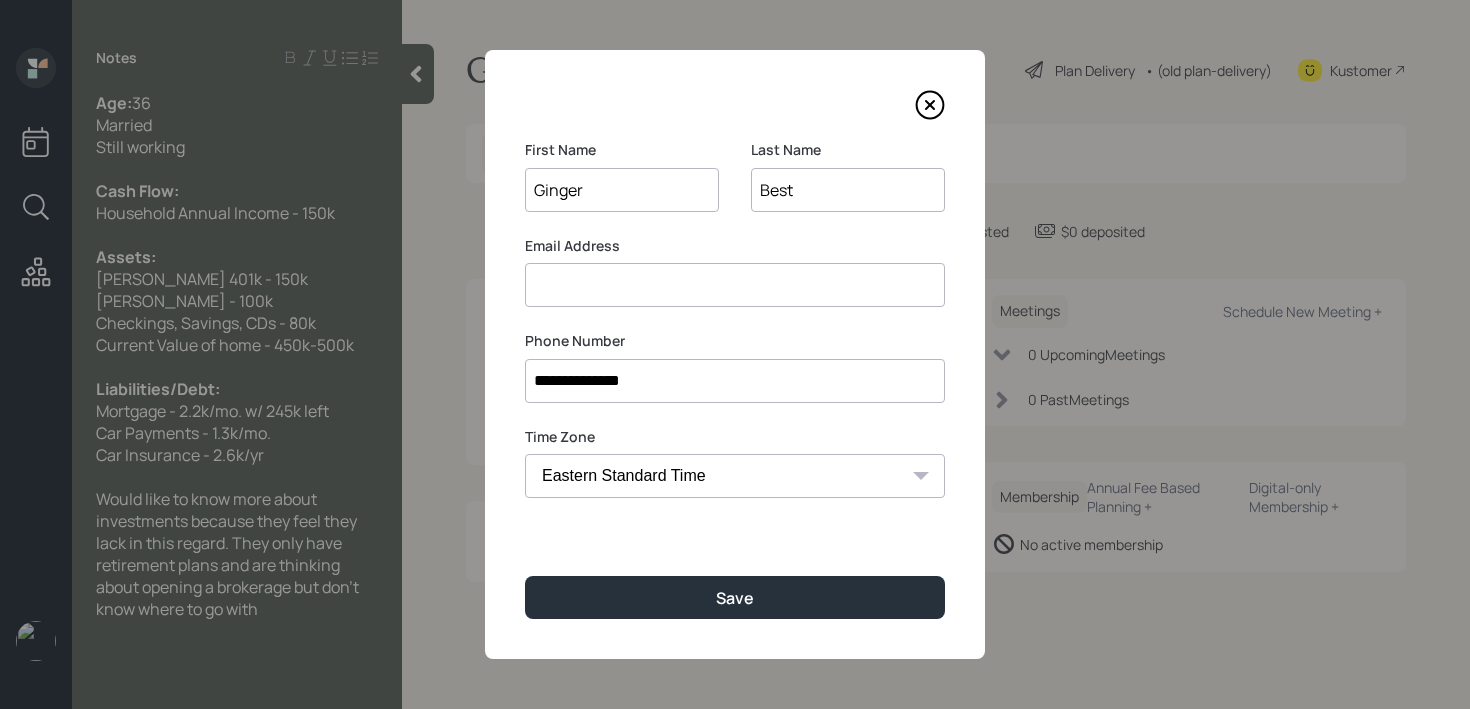 click at bounding box center [735, 285] 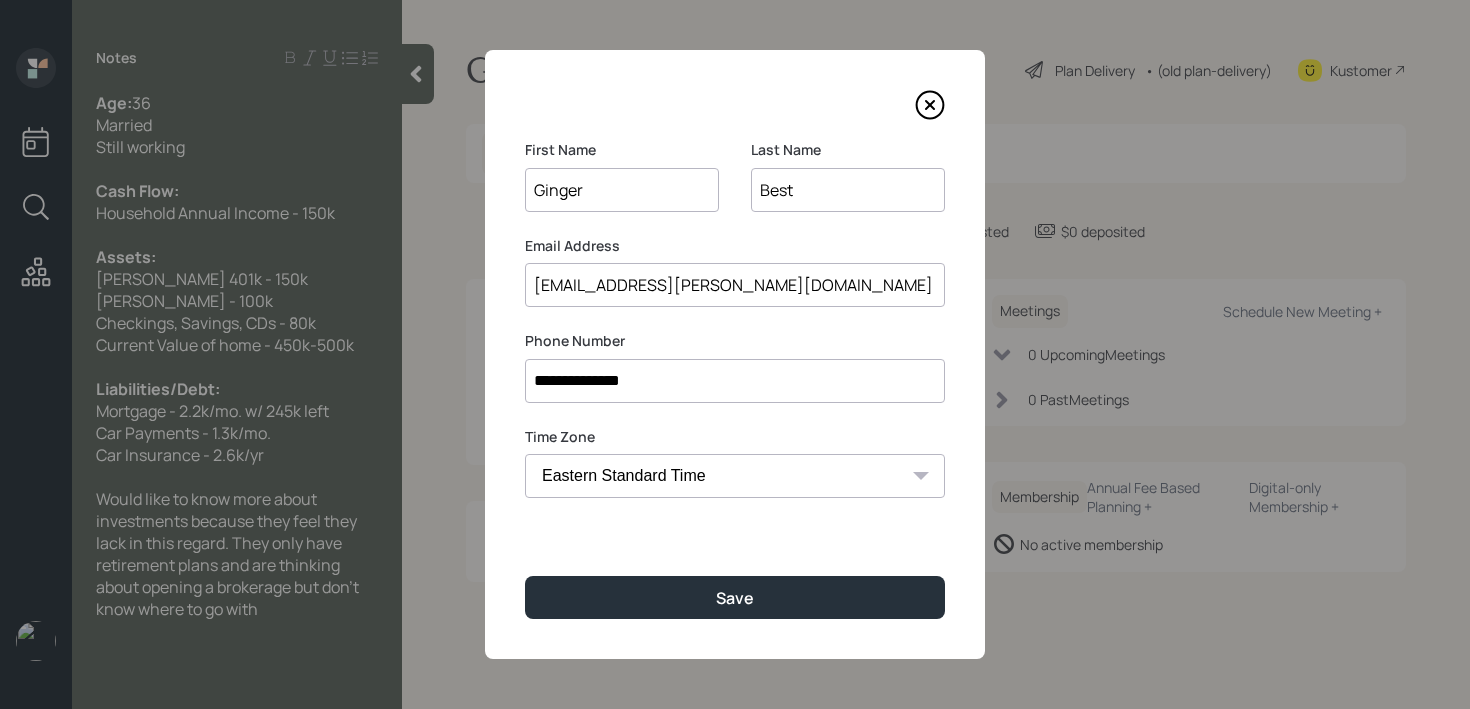 type on "[EMAIL_ADDRESS][PERSON_NAME][DOMAIN_NAME]" 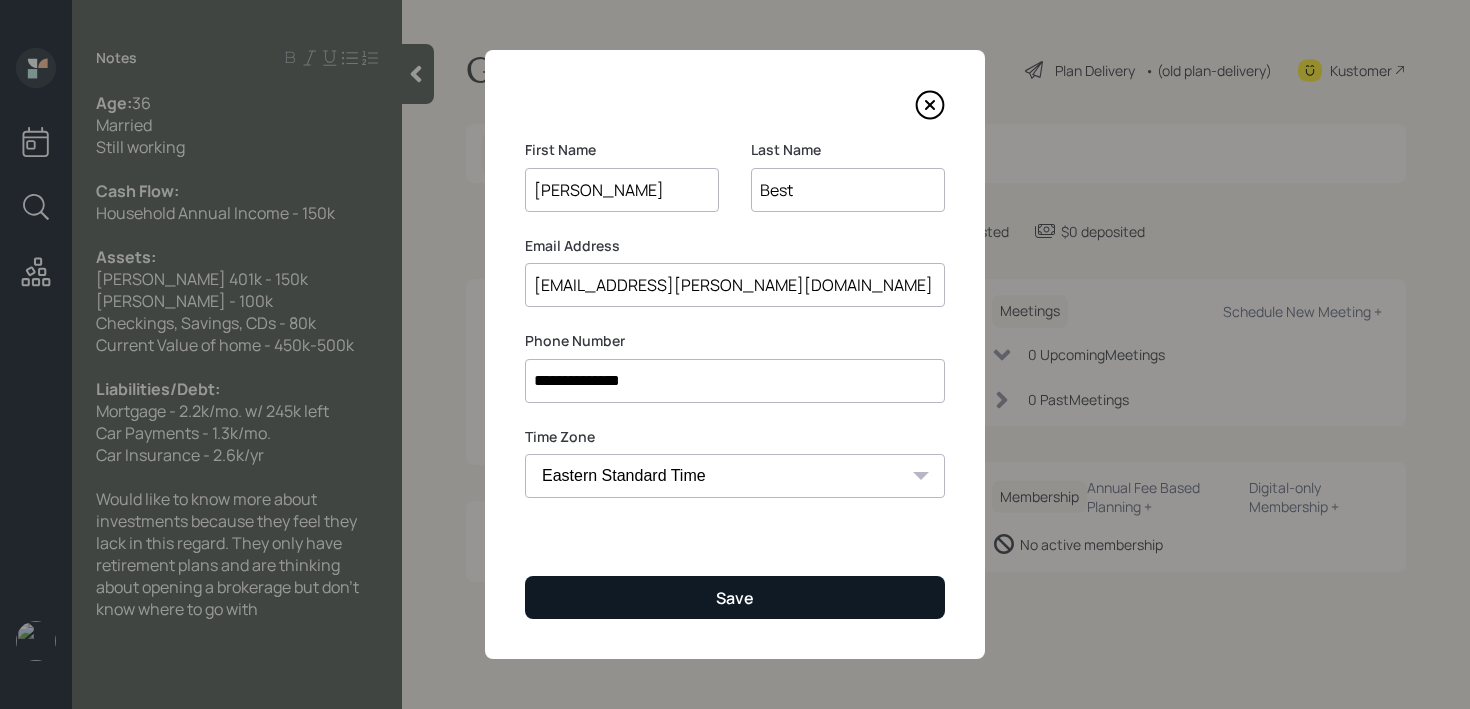 type on "[PERSON_NAME]" 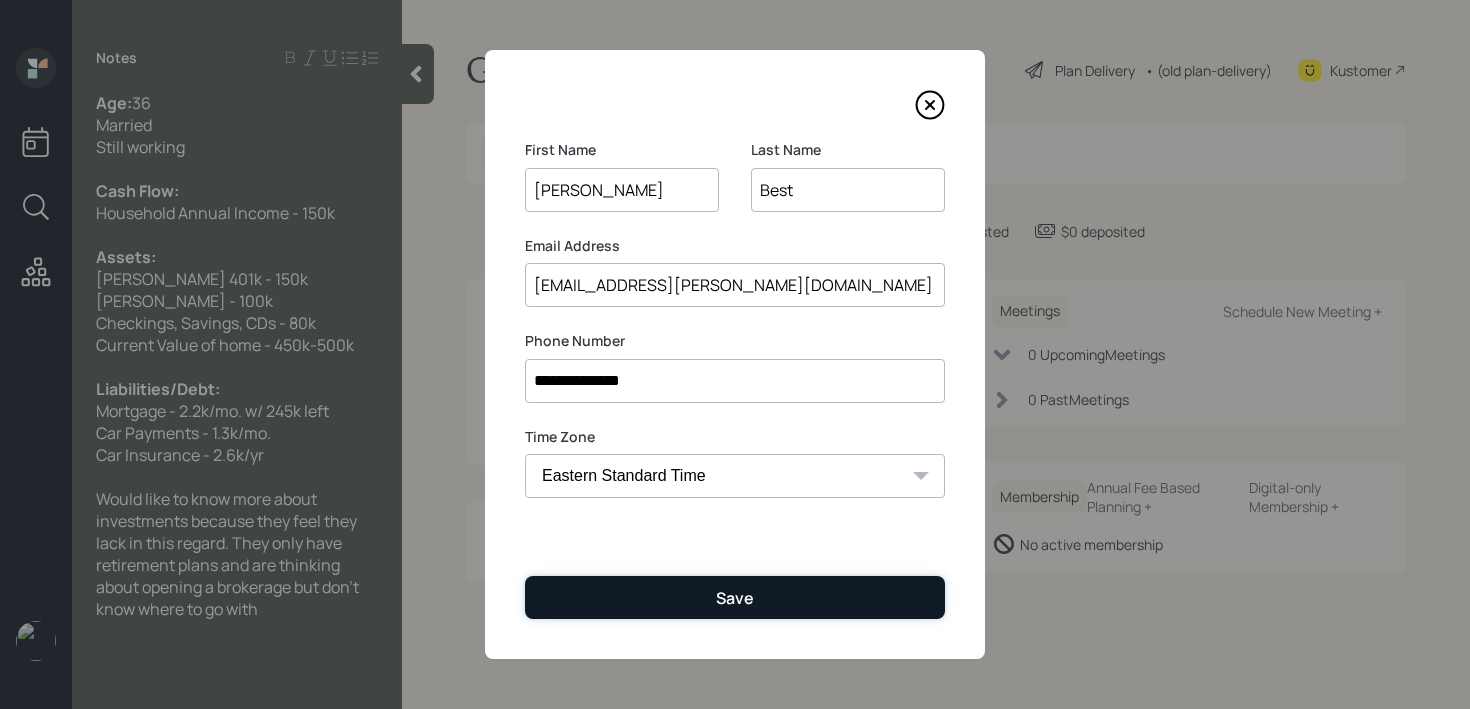 click on "Save" at bounding box center [735, 597] 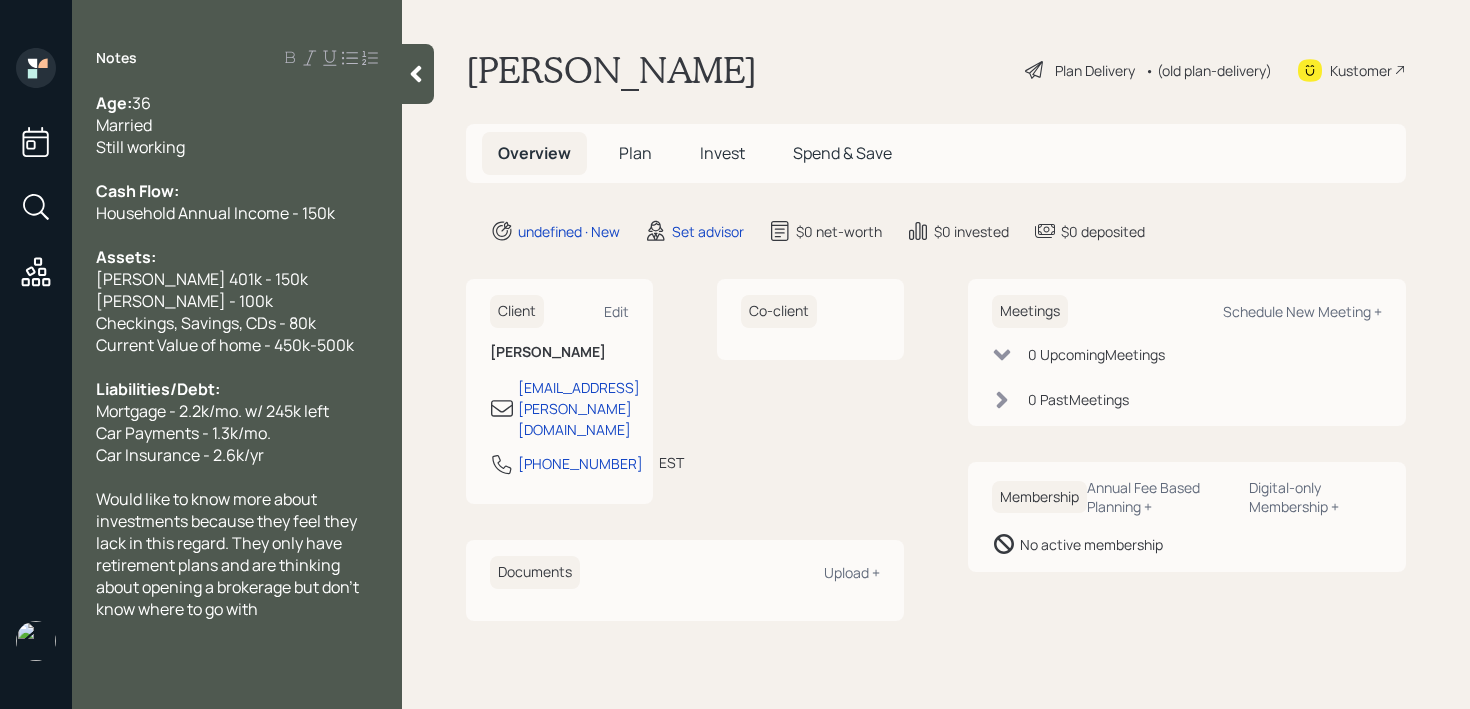click at bounding box center (418, 74) 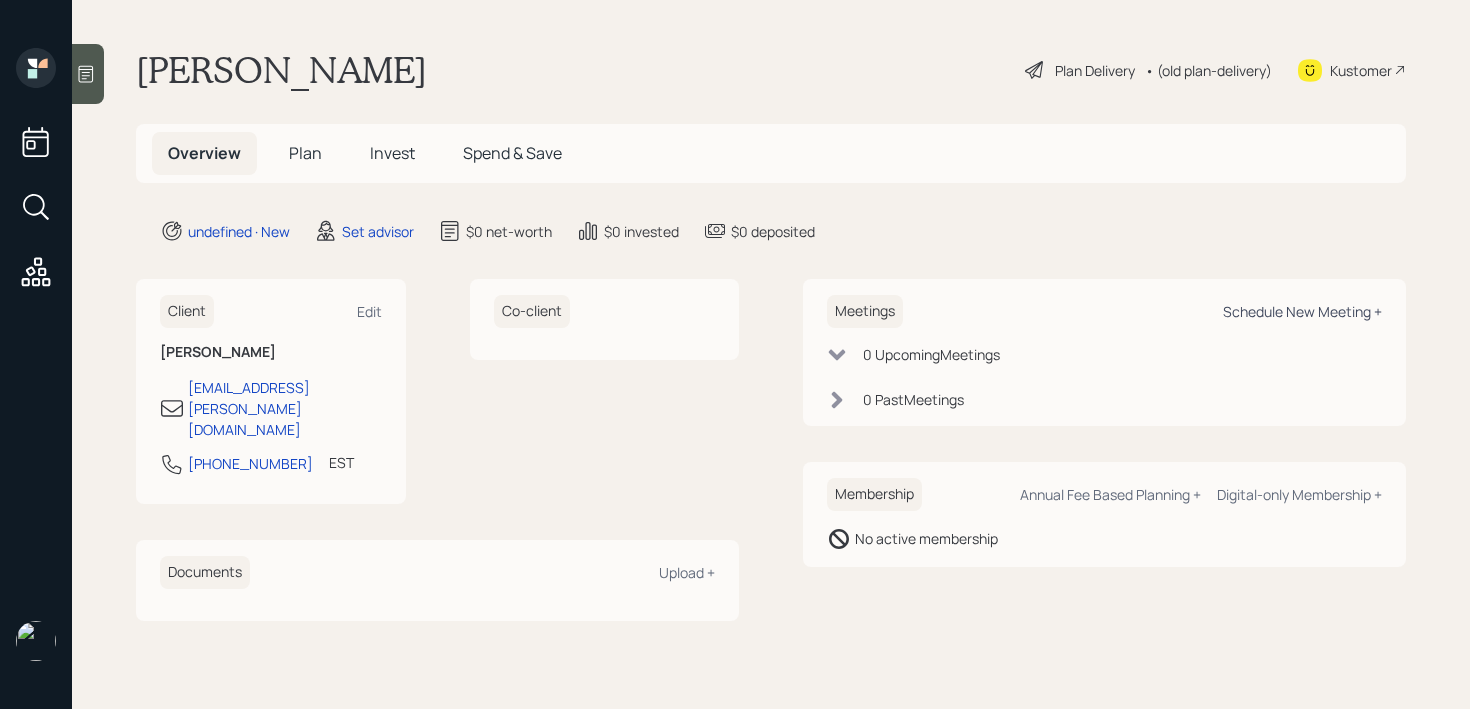 click on "Schedule New Meeting +" at bounding box center [1302, 311] 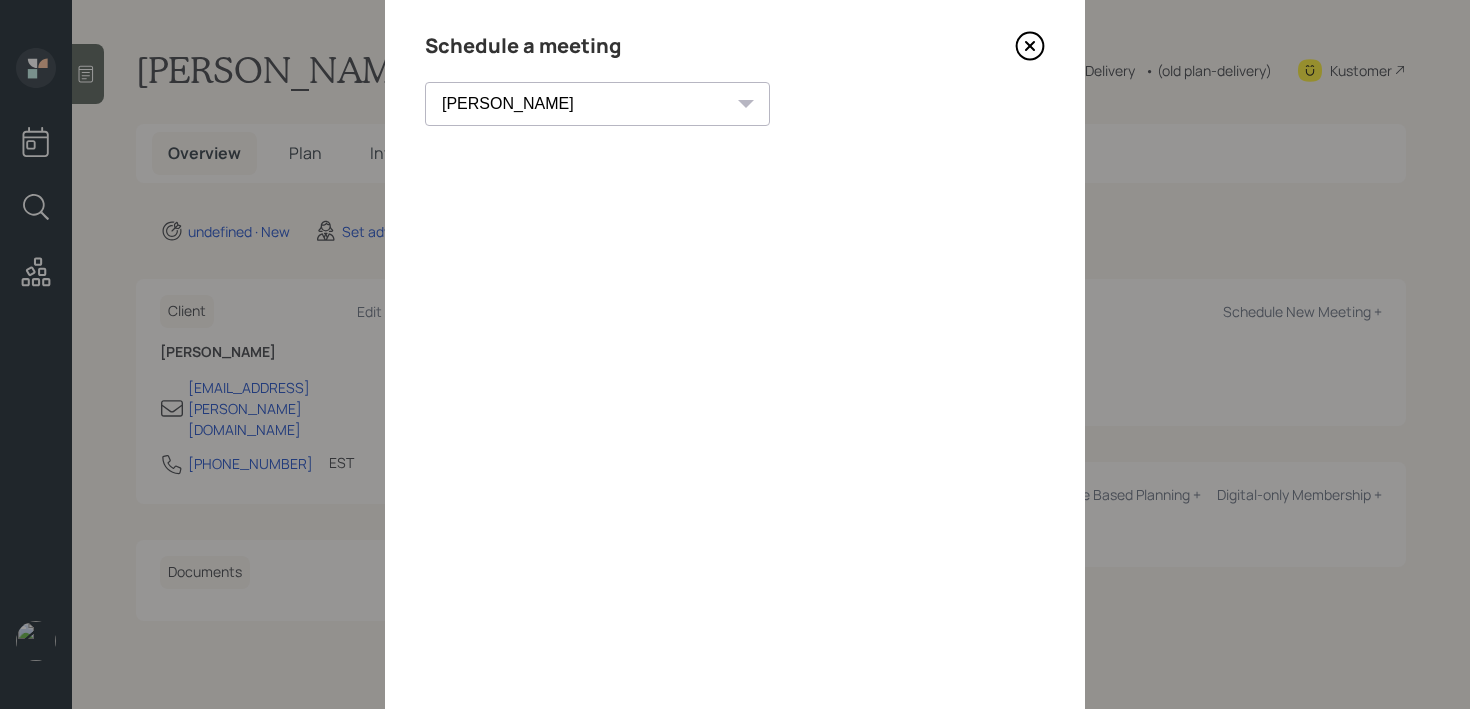 scroll, scrollTop: 0, scrollLeft: 0, axis: both 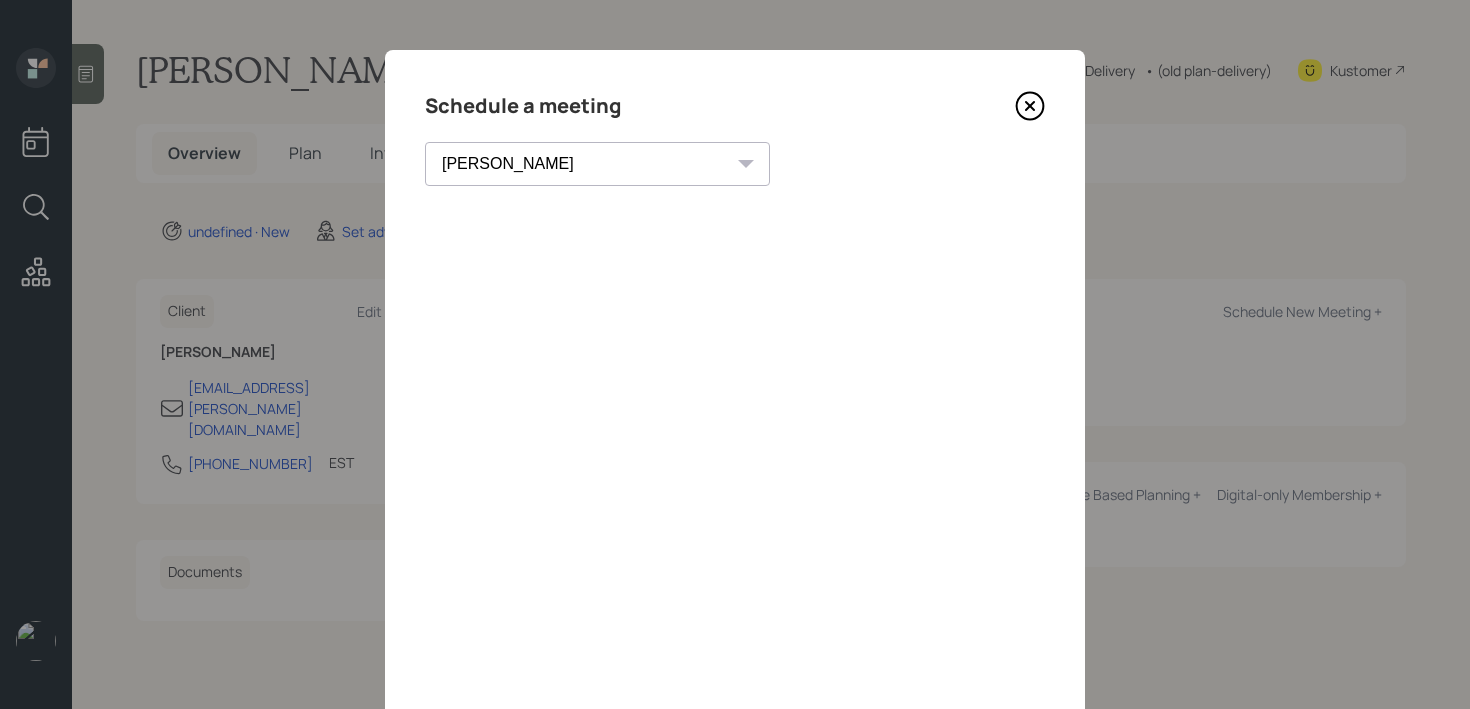 click 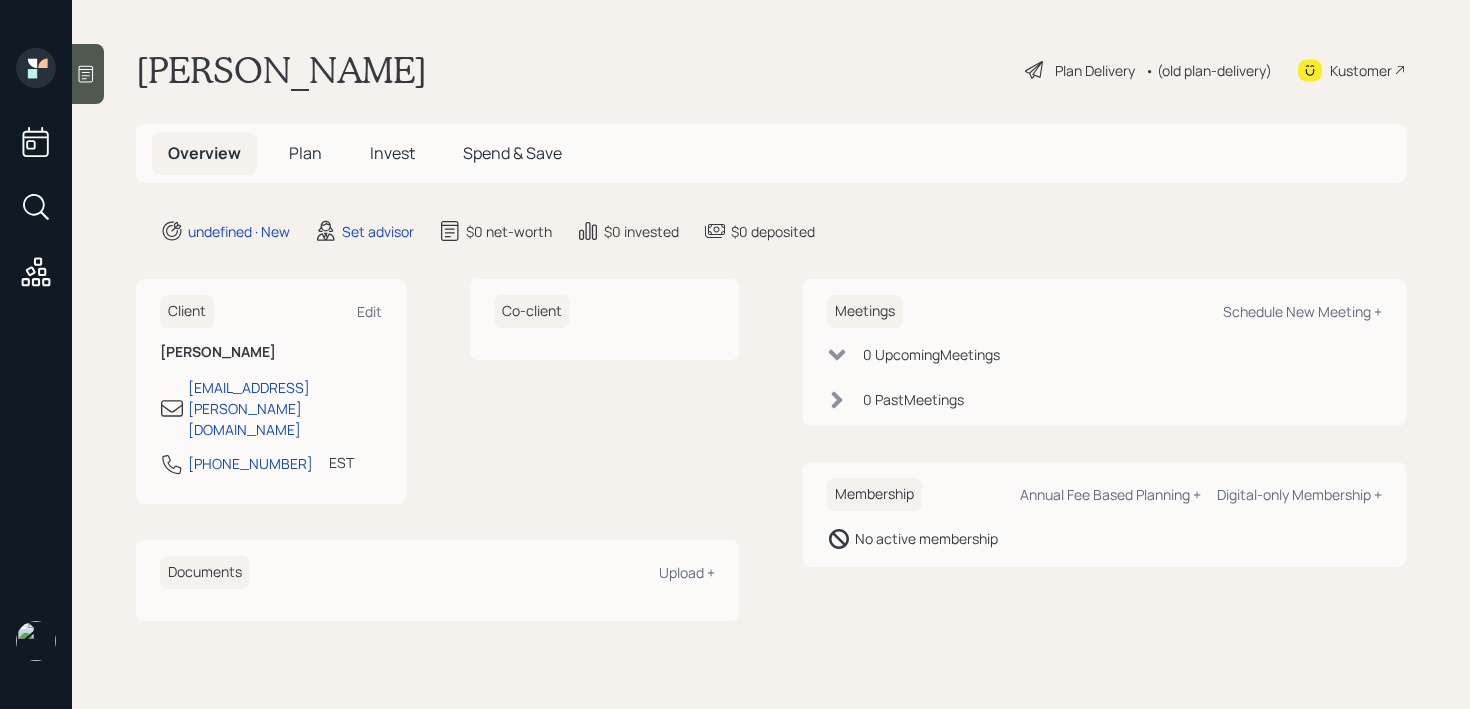 click at bounding box center [88, 74] 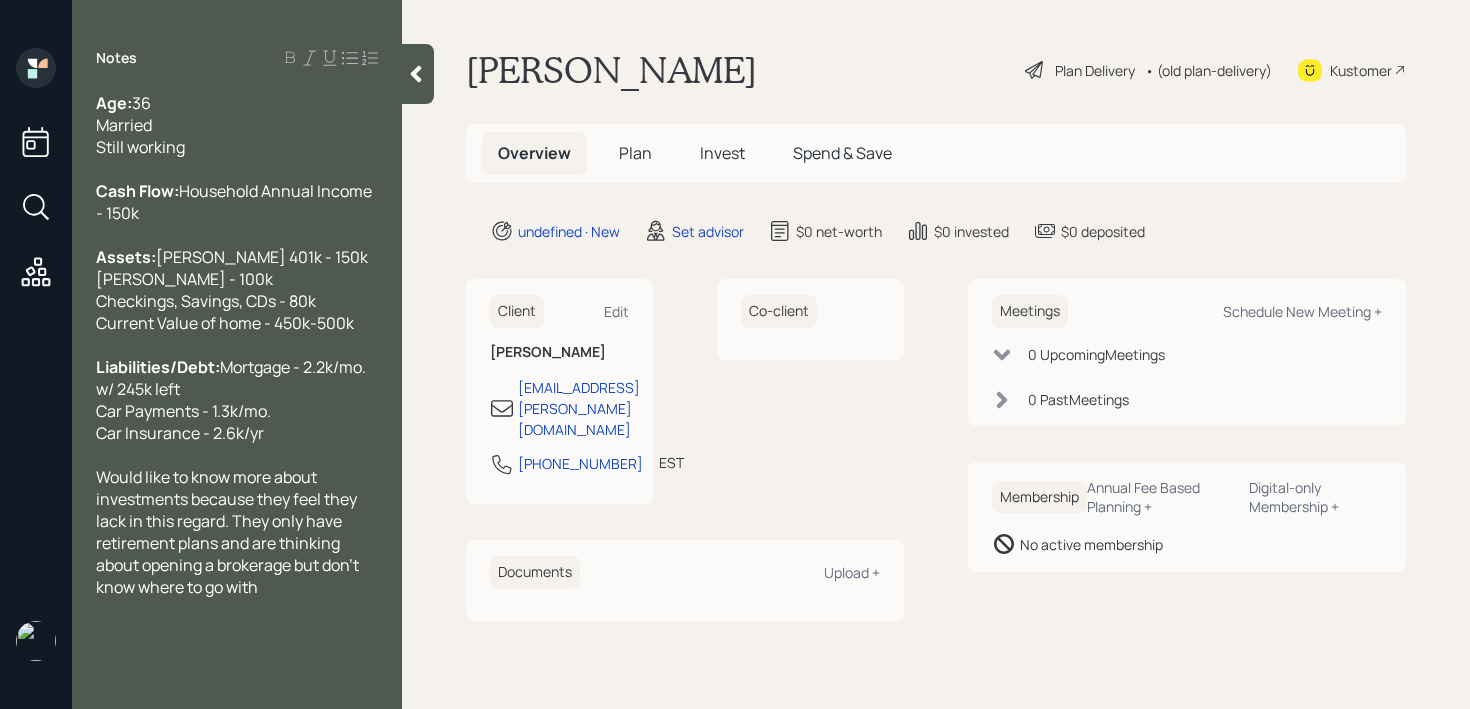 click on "Age:  [DEMOGRAPHIC_DATA]
Married
Still working" at bounding box center (237, 125) 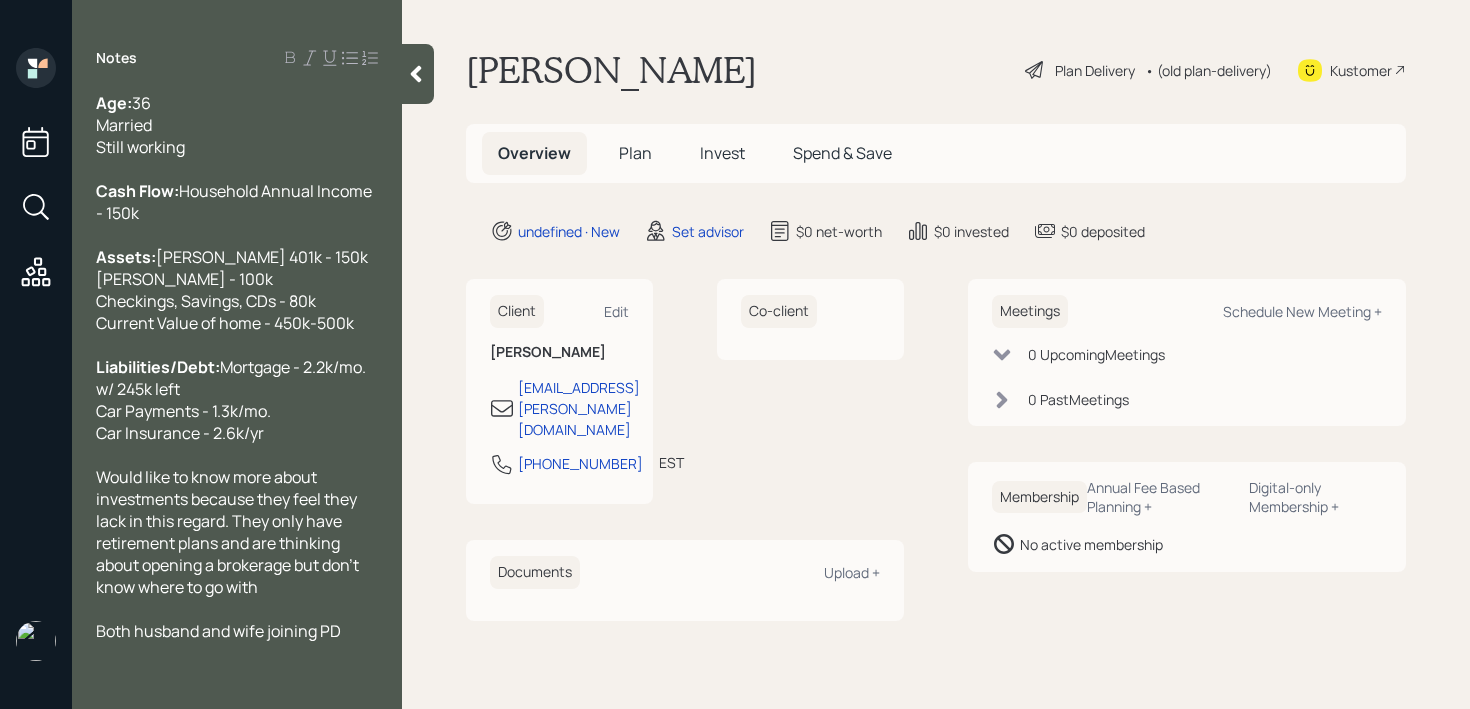 click on "Would like to know more about investments because they feel they lack in this regard. They only have retirement plans and are thinking about opening a brokerage but don't know where to go with" at bounding box center [237, 532] 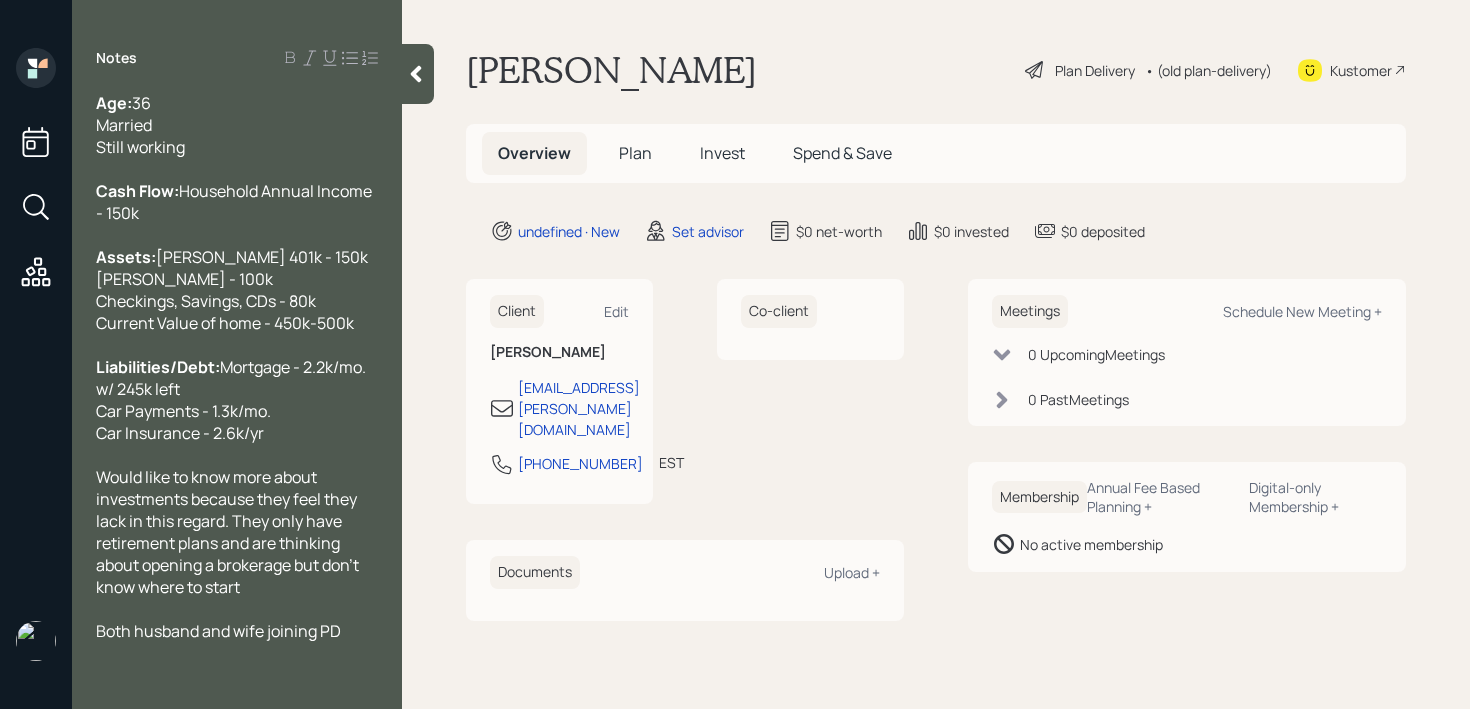 click 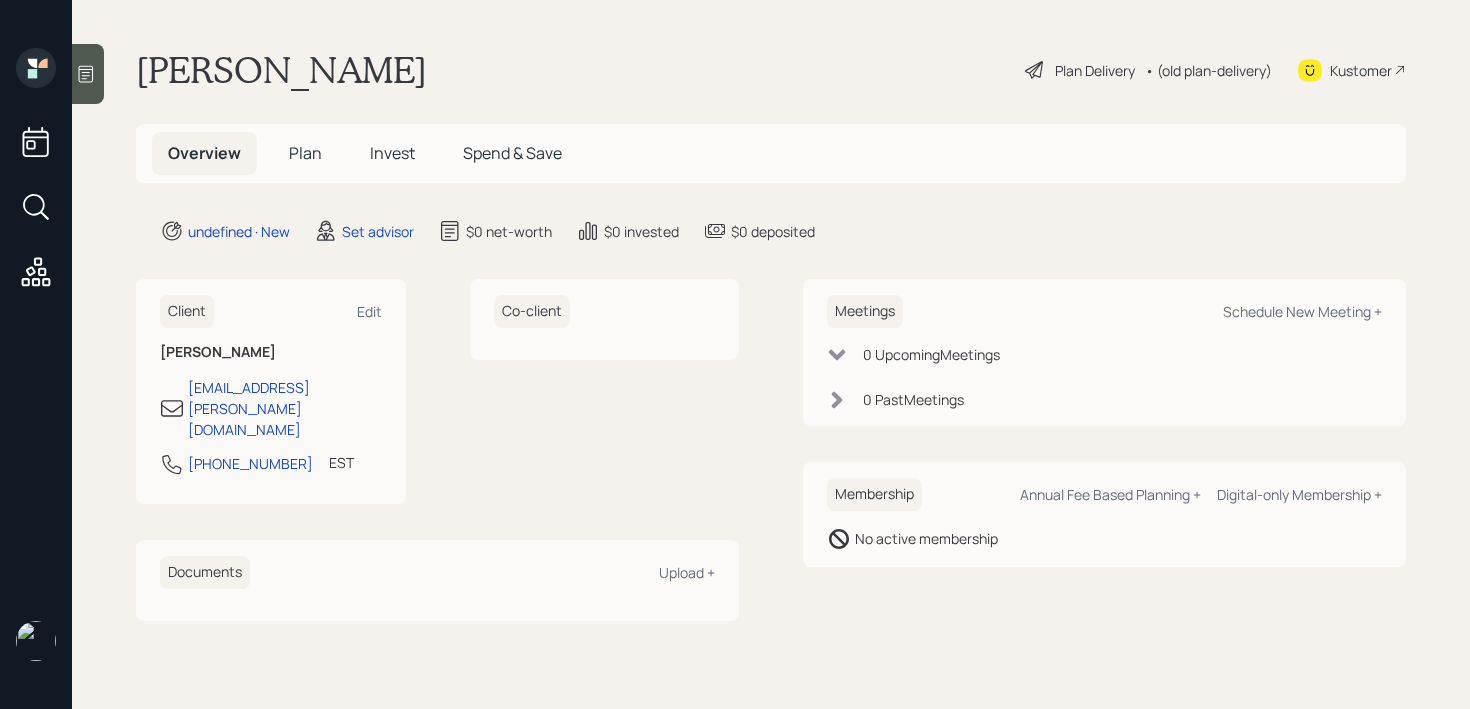 click on "[PERSON_NAME] Plan Delivery • (old plan-delivery) Kustomer Overview Plan Invest Spend & Save undefined ·
New Set advisor $0 net-worth $0 invested $0 deposited Client Edit [PERSON_NAME] [EMAIL_ADDRESS][PERSON_NAME][DOMAIN_NAME] [PHONE_NUMBER] EST Currently 2:47 PM Co-client Documents Upload + Meetings Schedule New Meeting + 0   Upcoming  Meeting s 0   Past  Meeting s Membership Annual Fee Based Planning + Digital-only Membership + No active membership" at bounding box center [771, 354] 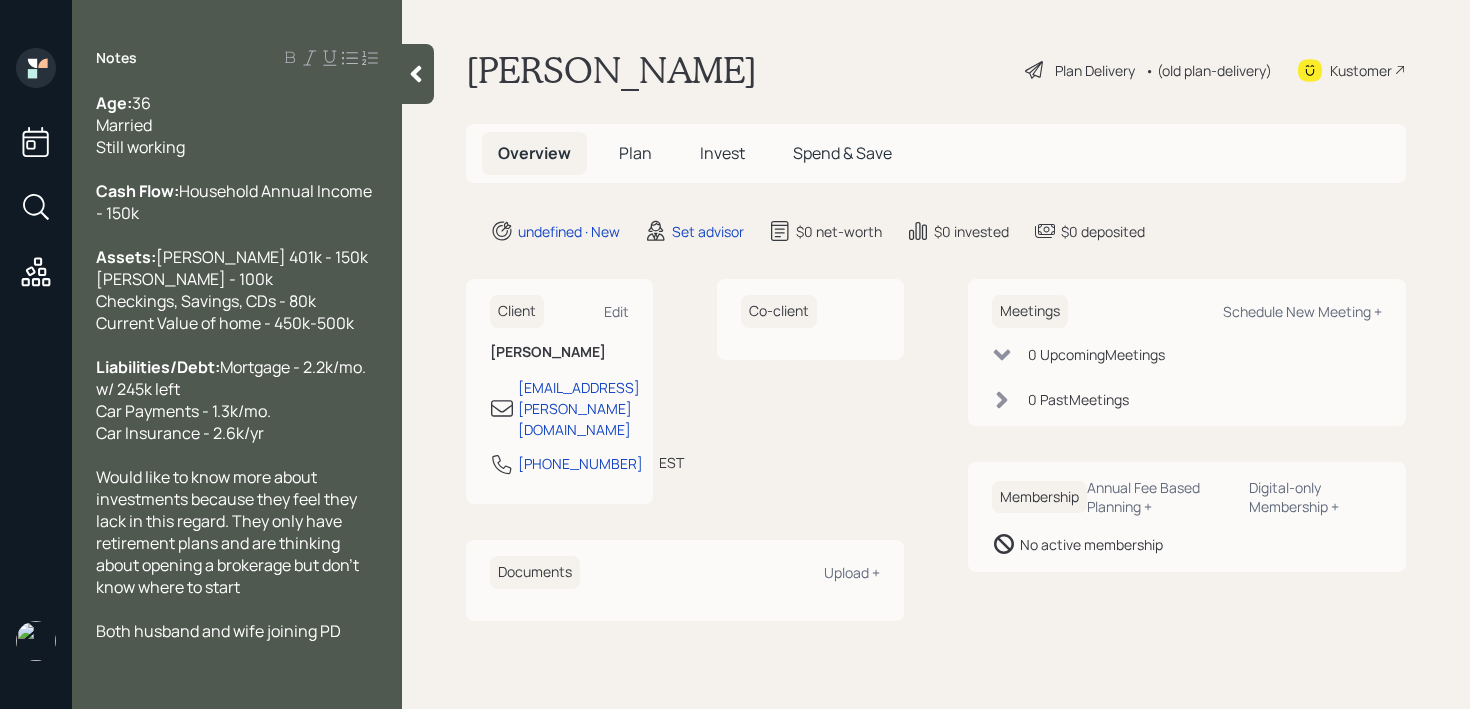 click at bounding box center (418, 74) 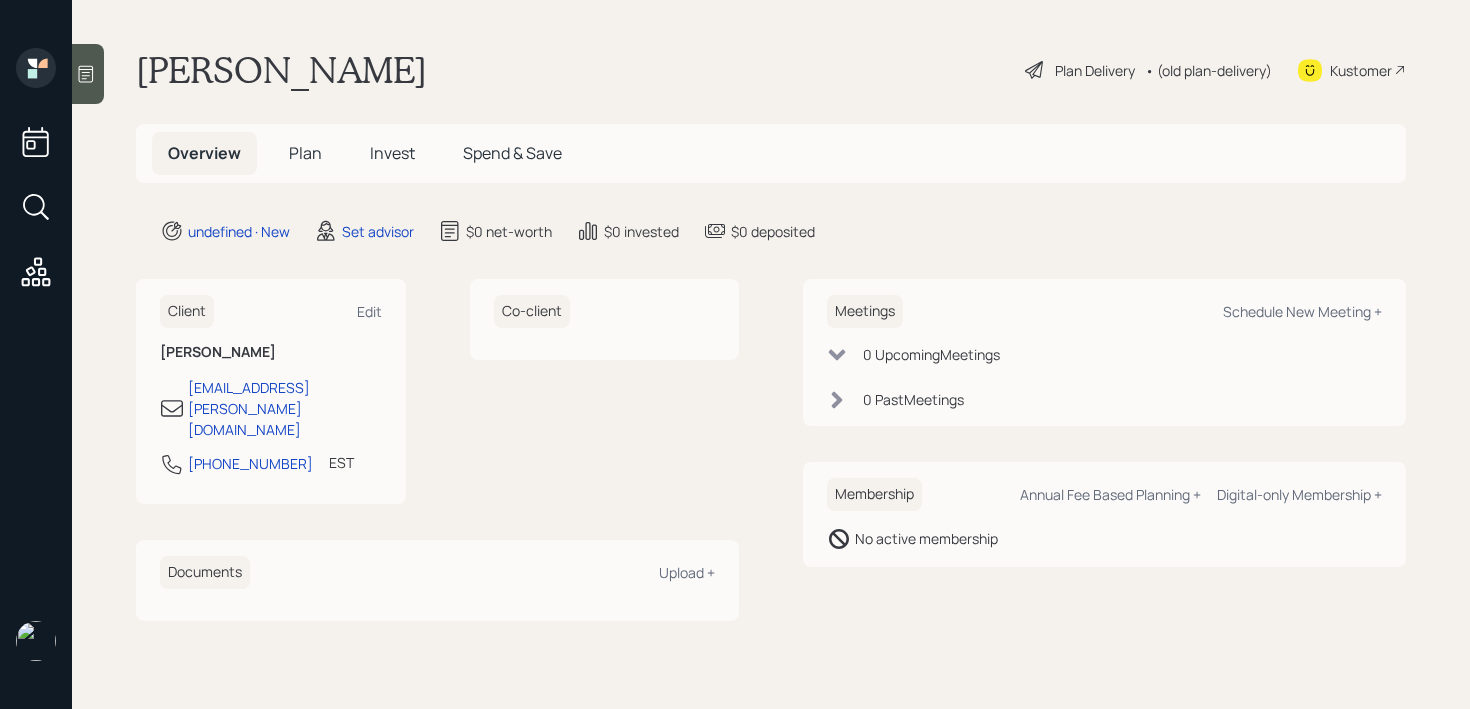 click on "[PERSON_NAME] Plan Delivery • (old plan-delivery) Kustomer" at bounding box center [771, 70] 